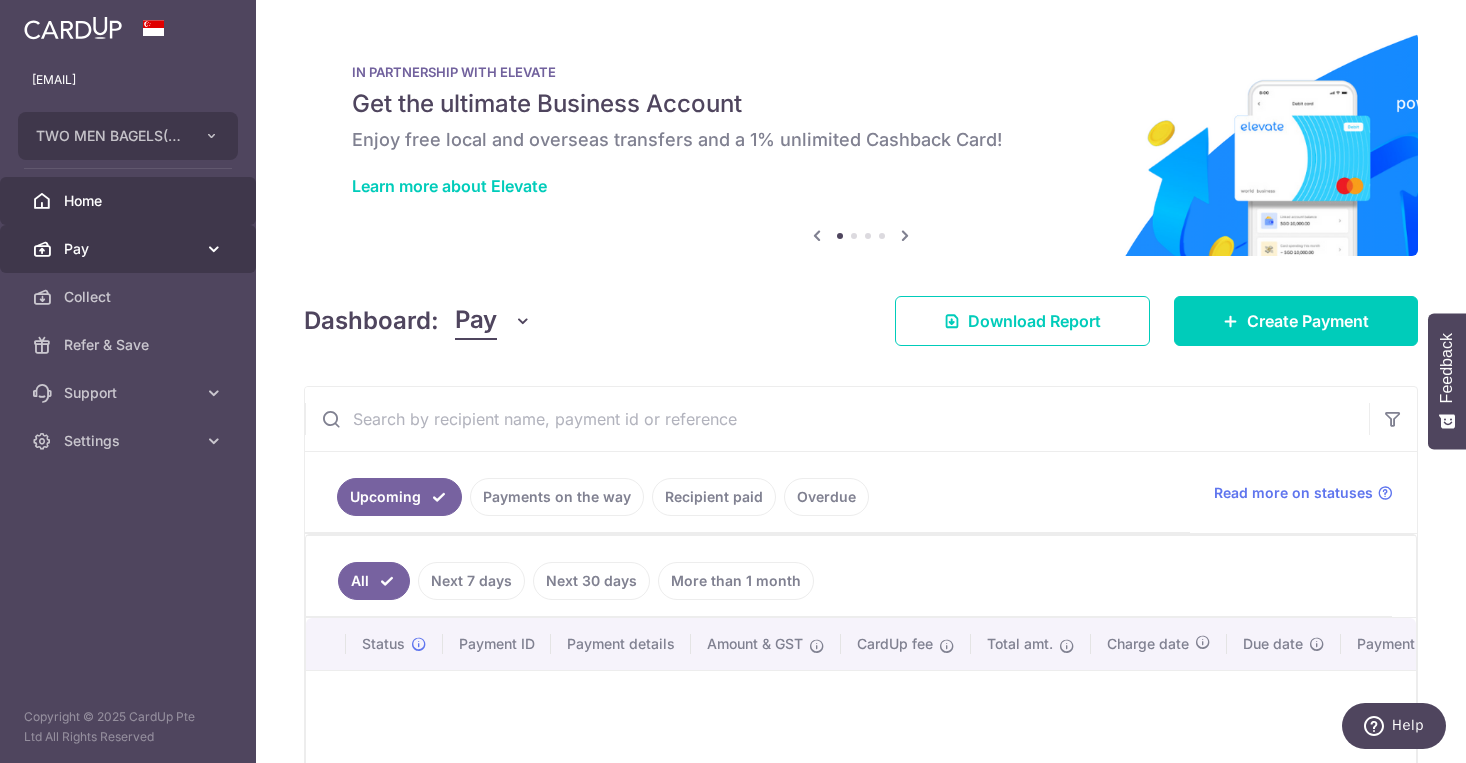 scroll, scrollTop: 0, scrollLeft: 0, axis: both 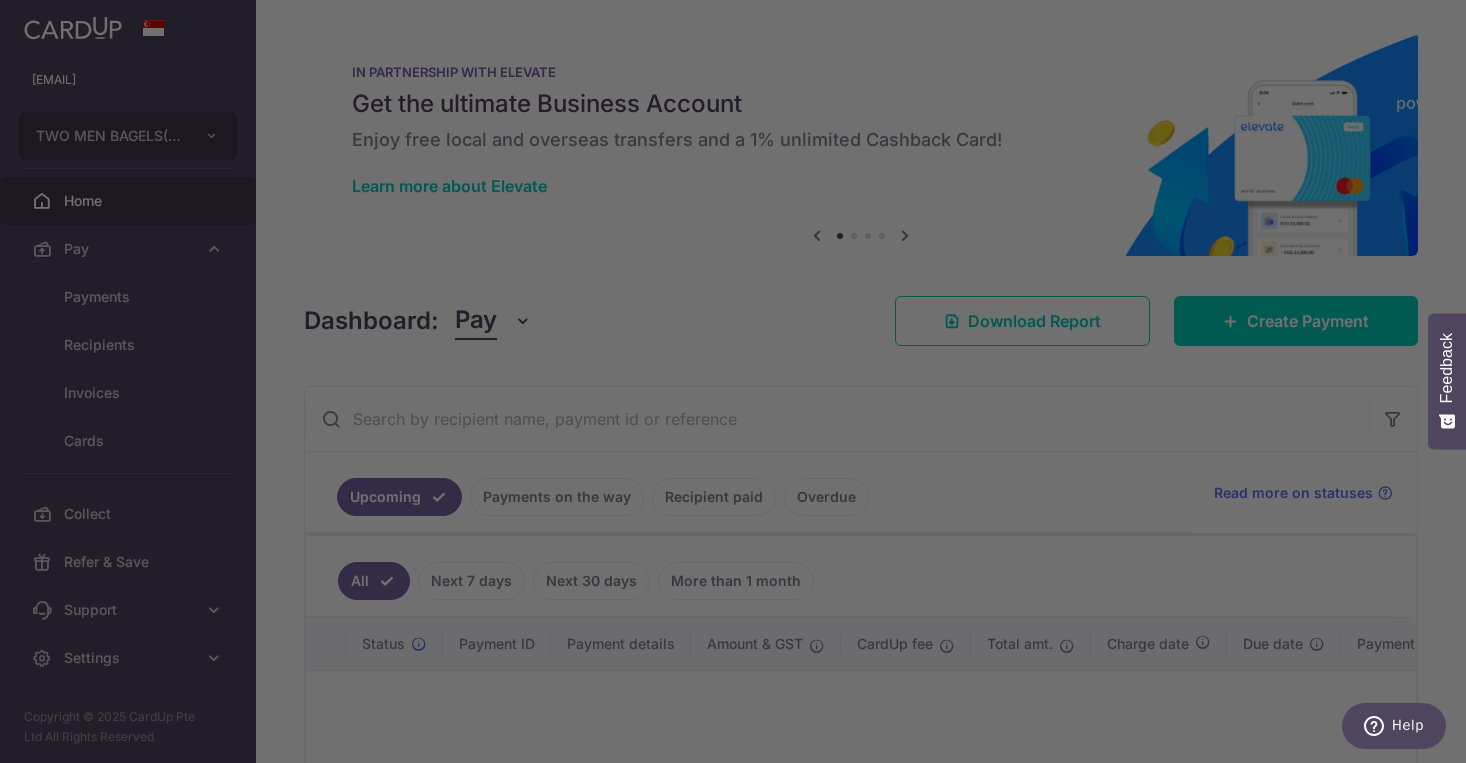 click at bounding box center [740, 385] 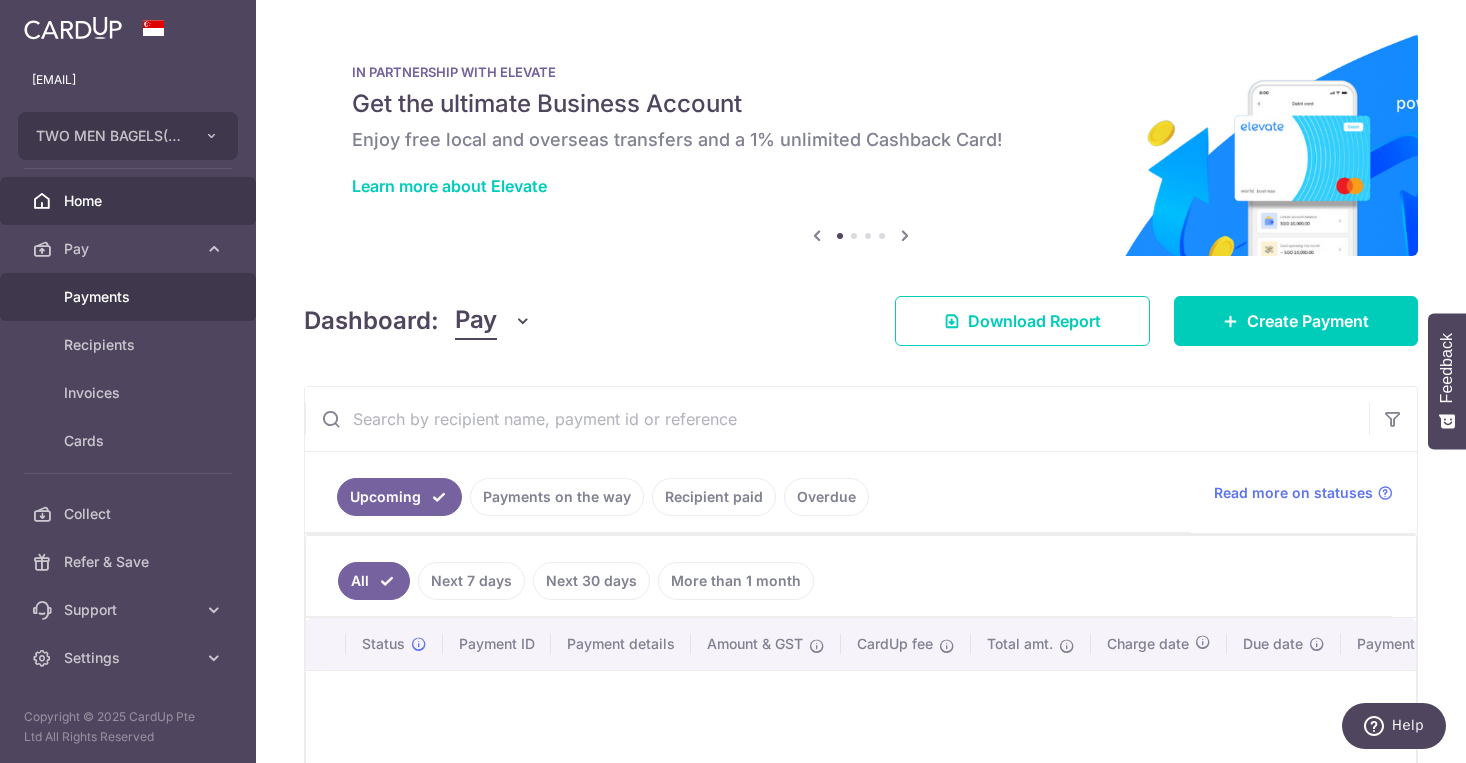 click on "Payments" at bounding box center (130, 297) 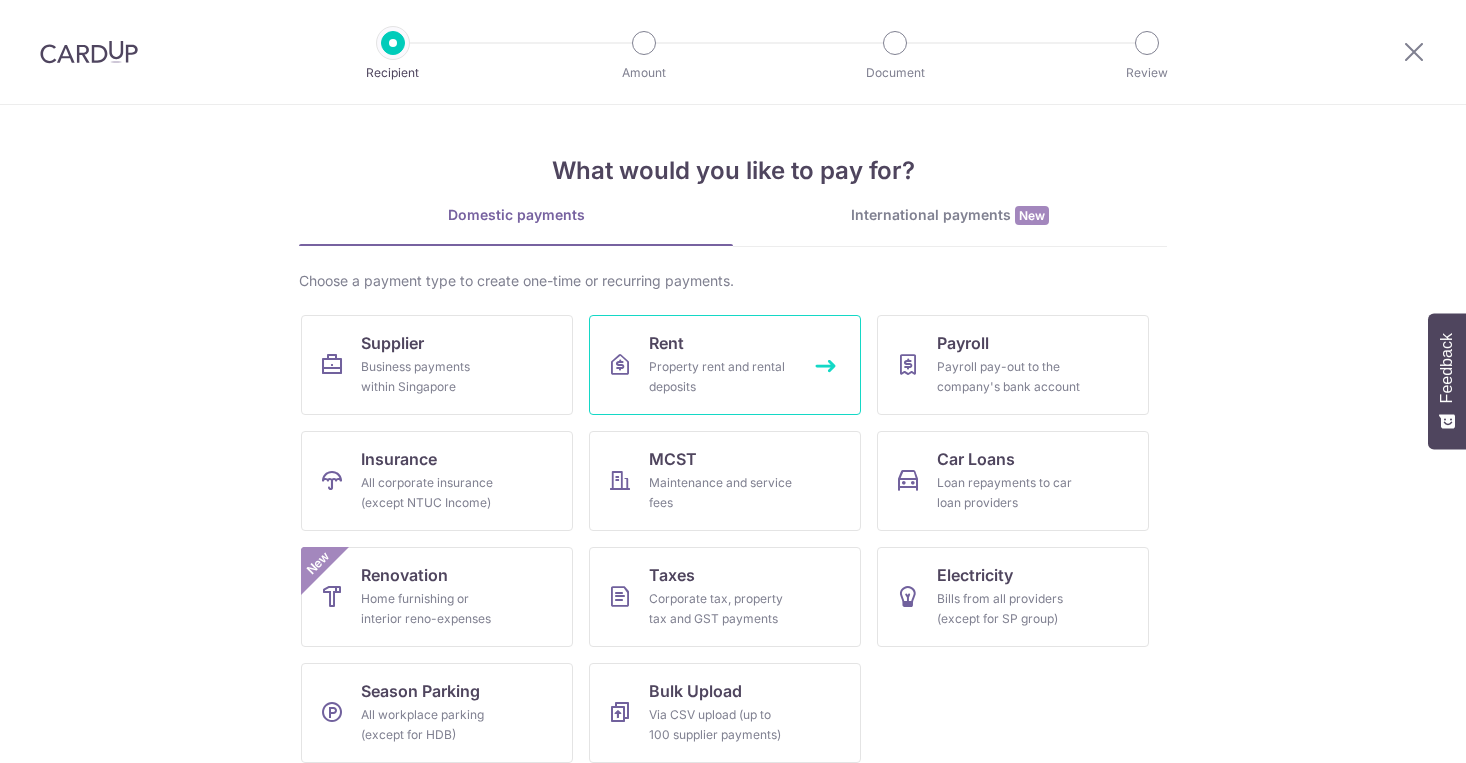 scroll, scrollTop: 0, scrollLeft: 0, axis: both 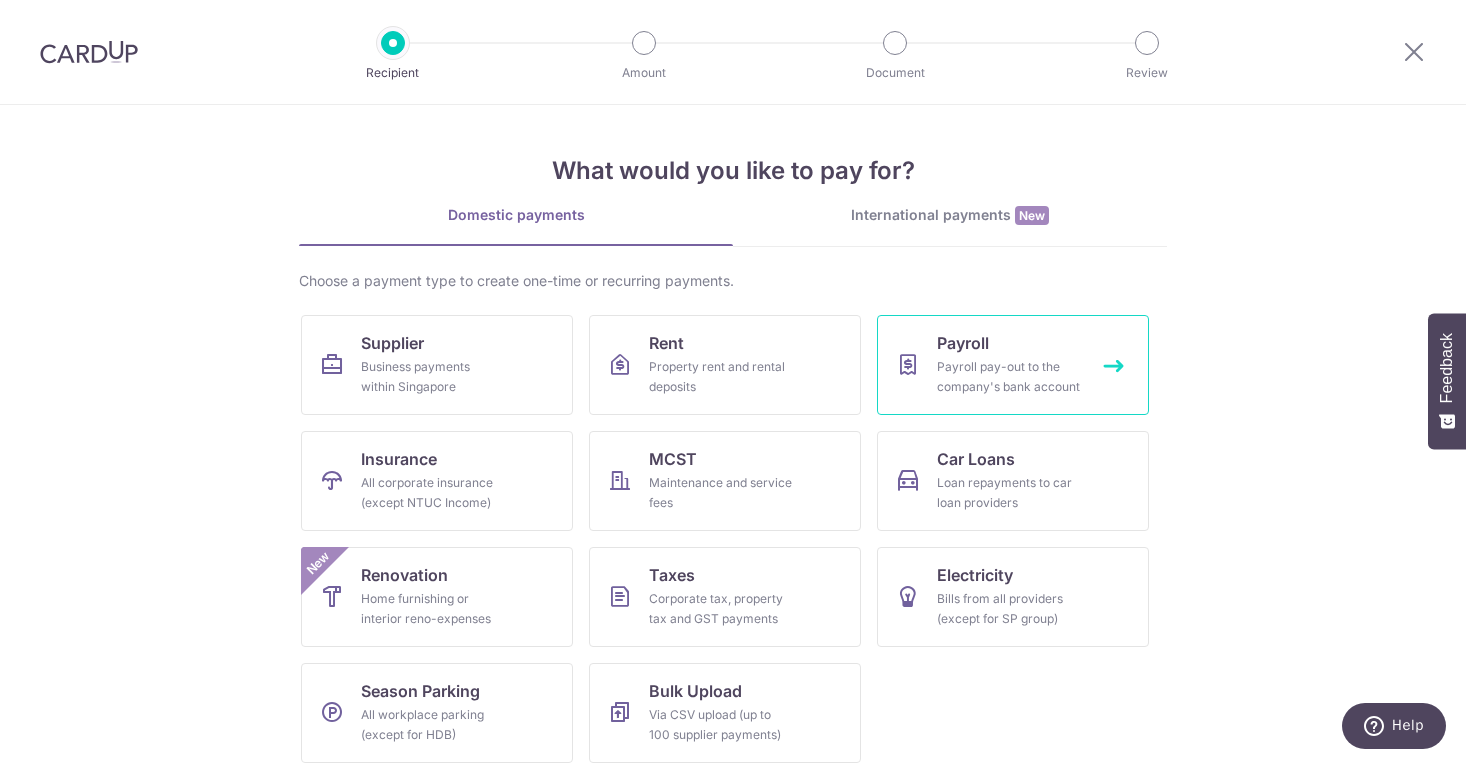click on "Payroll Payroll pay-out to the company's bank account" at bounding box center (1013, 365) 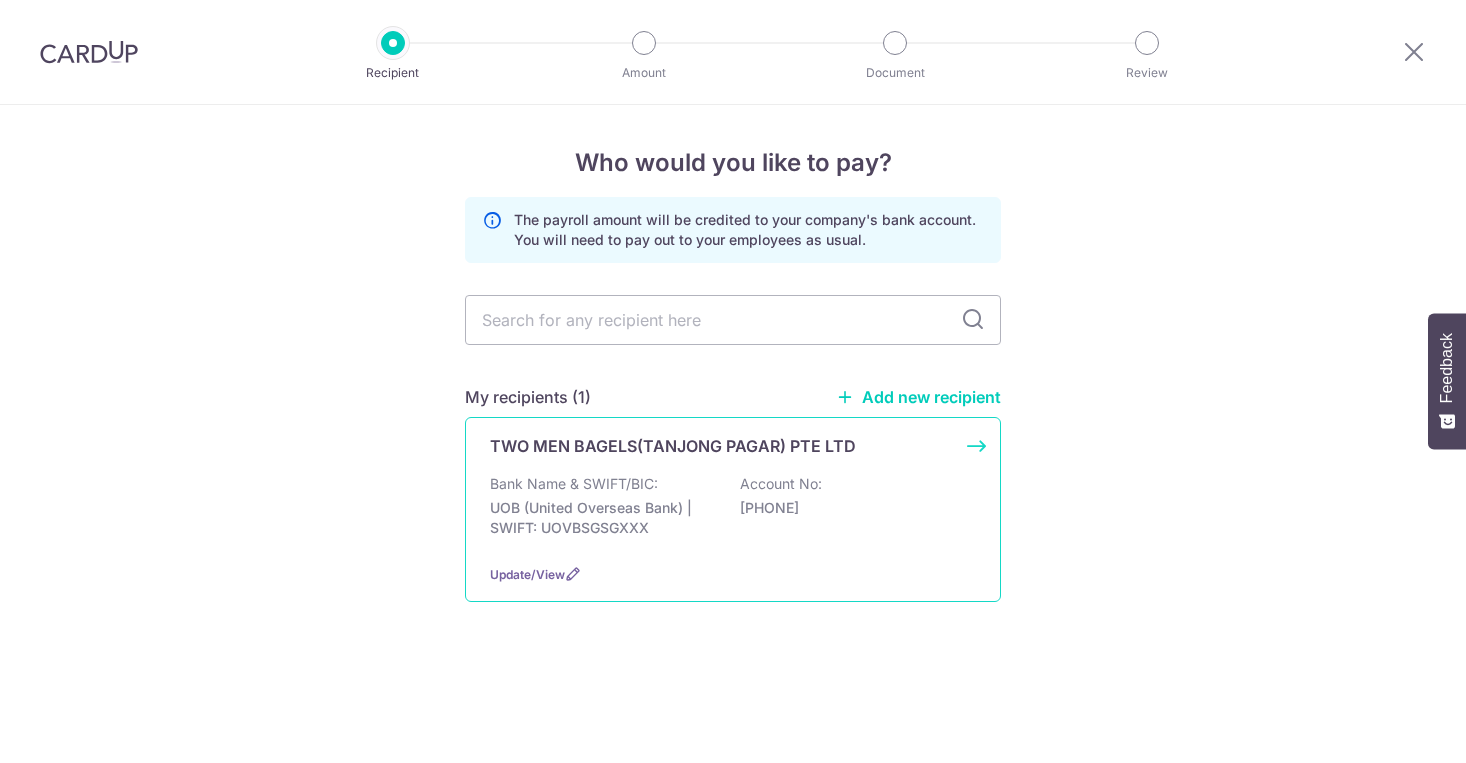scroll, scrollTop: 0, scrollLeft: 0, axis: both 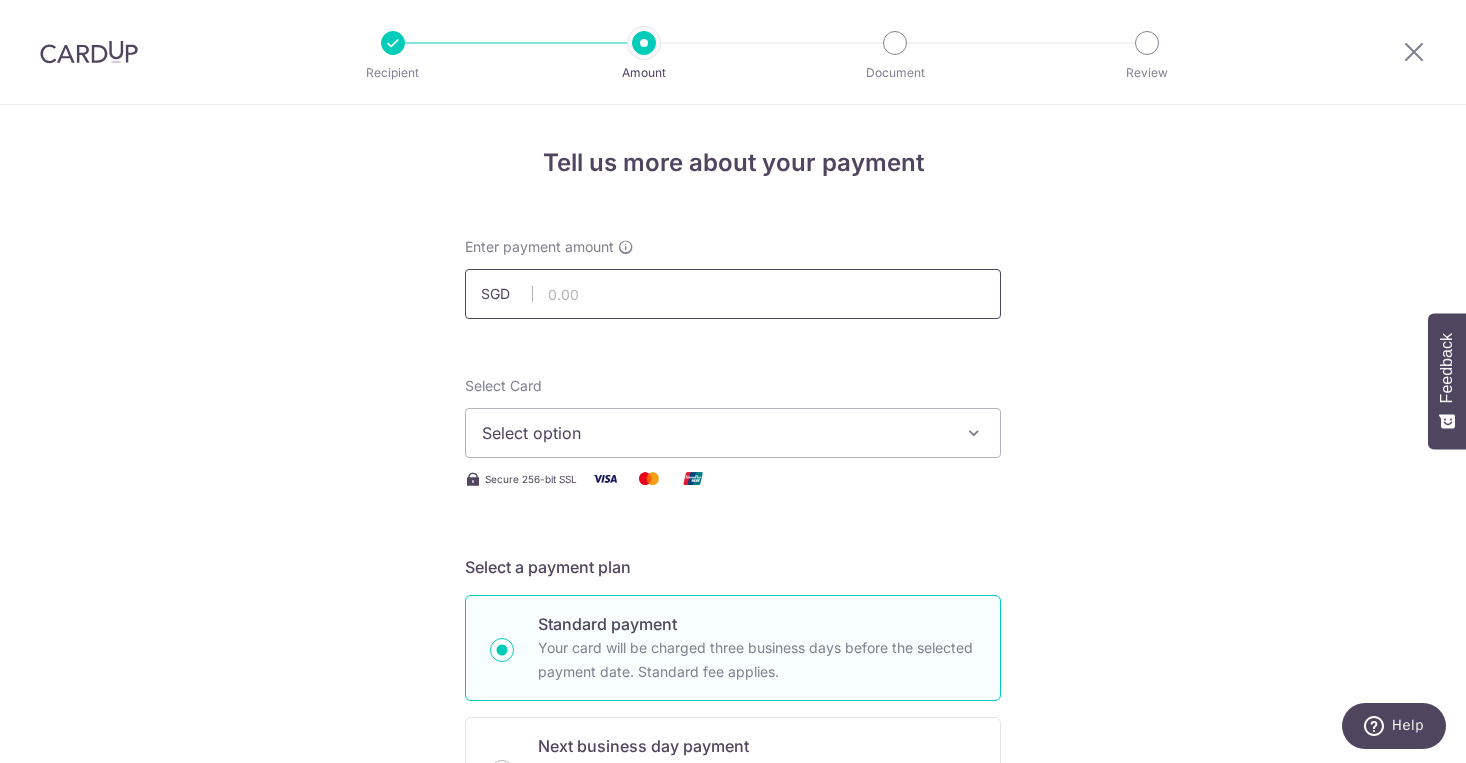 click at bounding box center (733, 294) 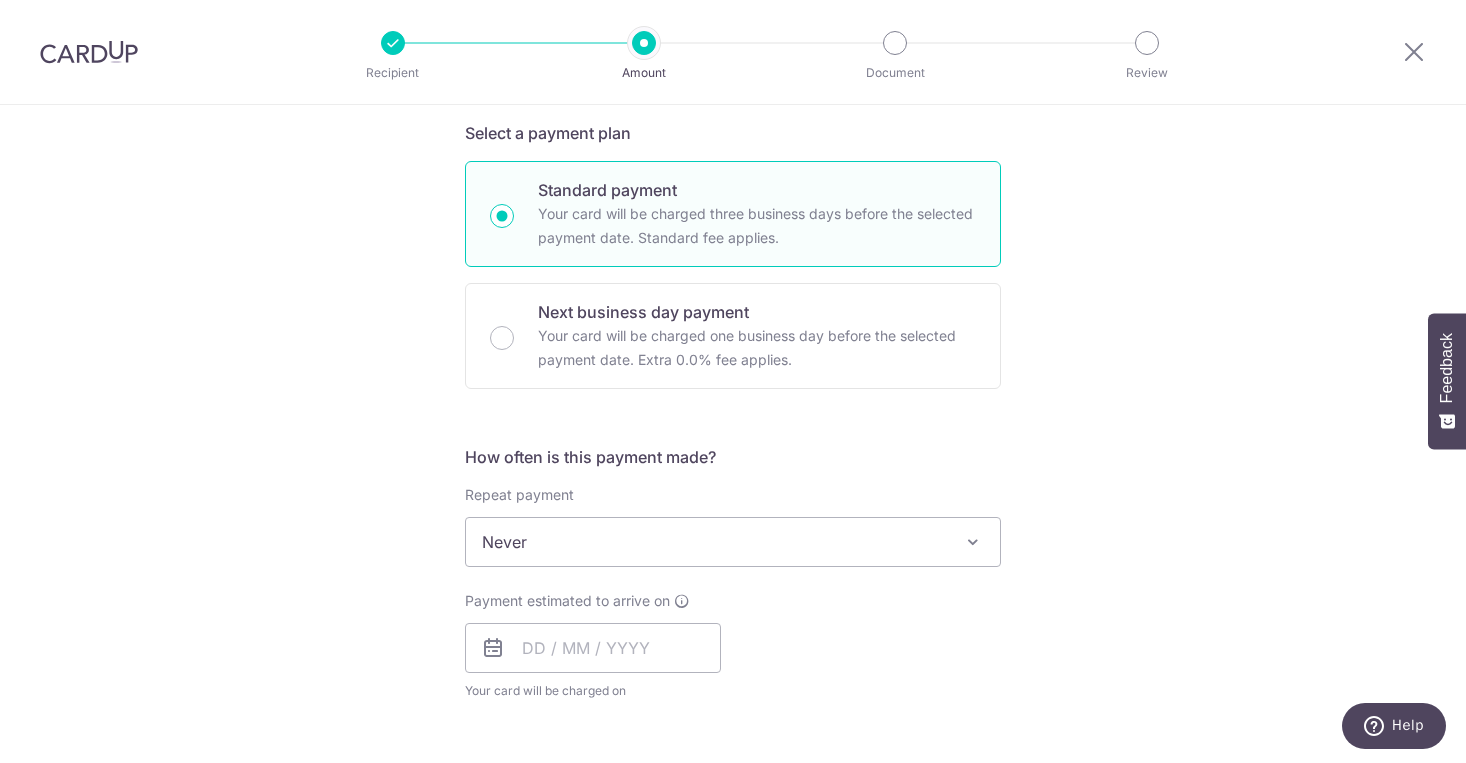 scroll, scrollTop: 453, scrollLeft: 0, axis: vertical 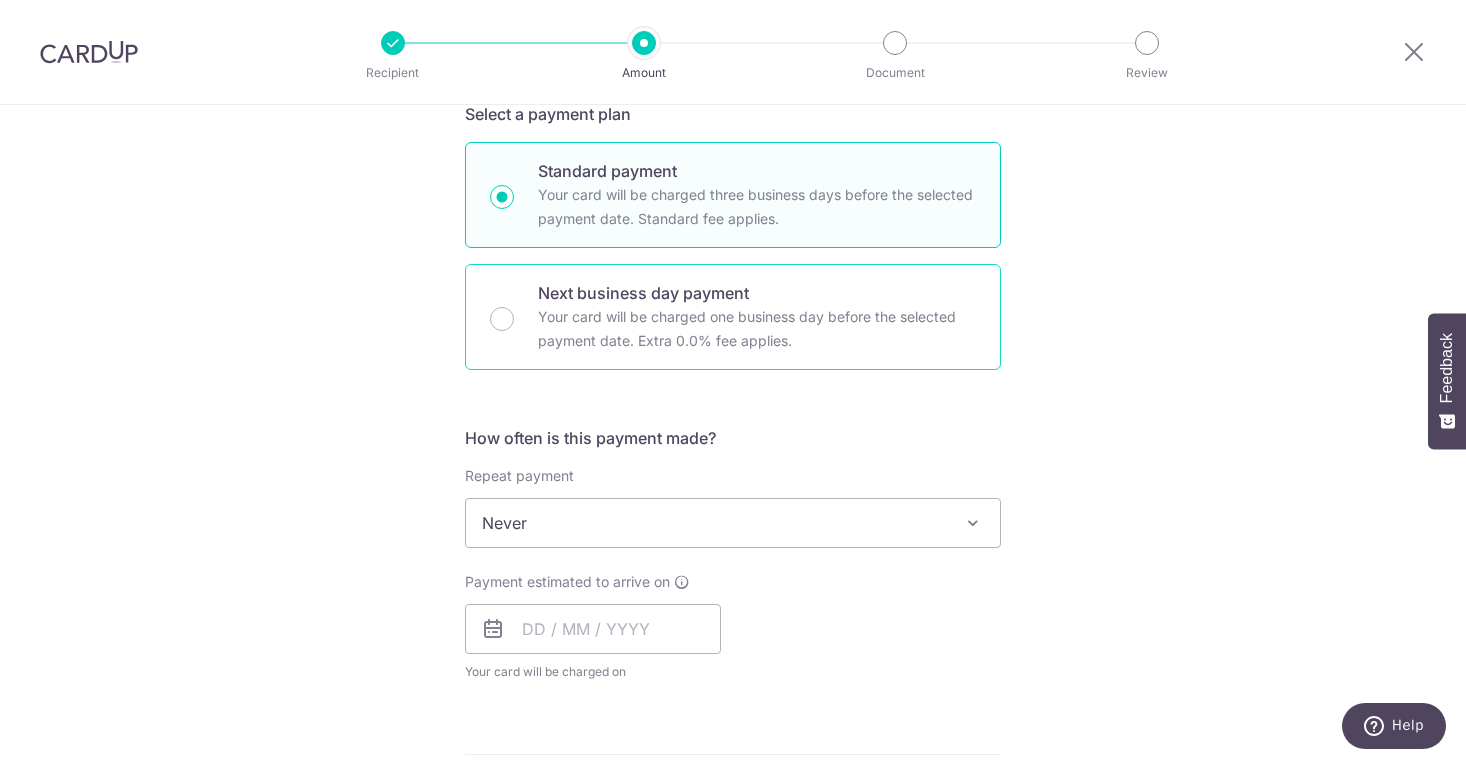 click on "Next business day payment
Your card will be charged one business day before the selected payment date. Extra 0.0% fee applies." at bounding box center (733, 317) 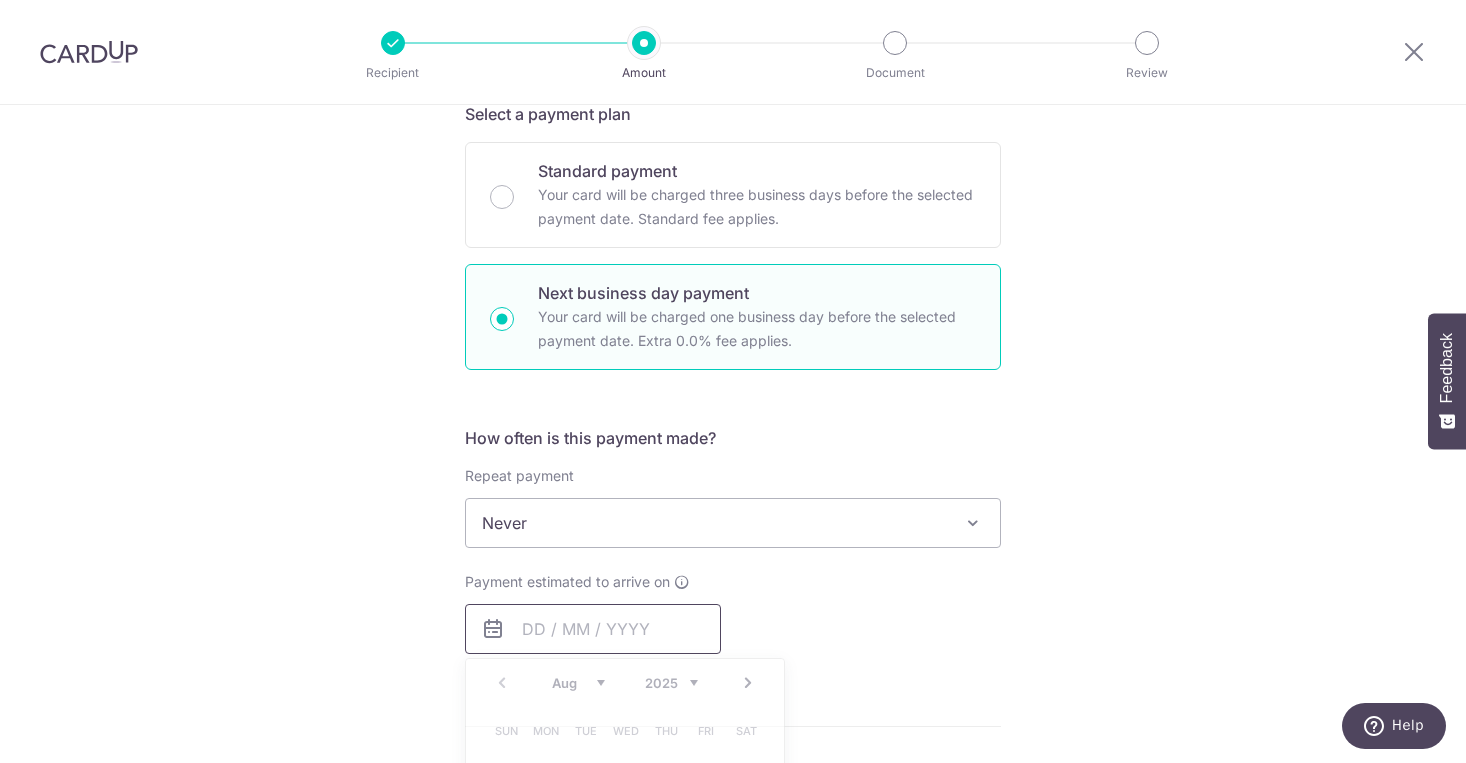 click at bounding box center (593, 629) 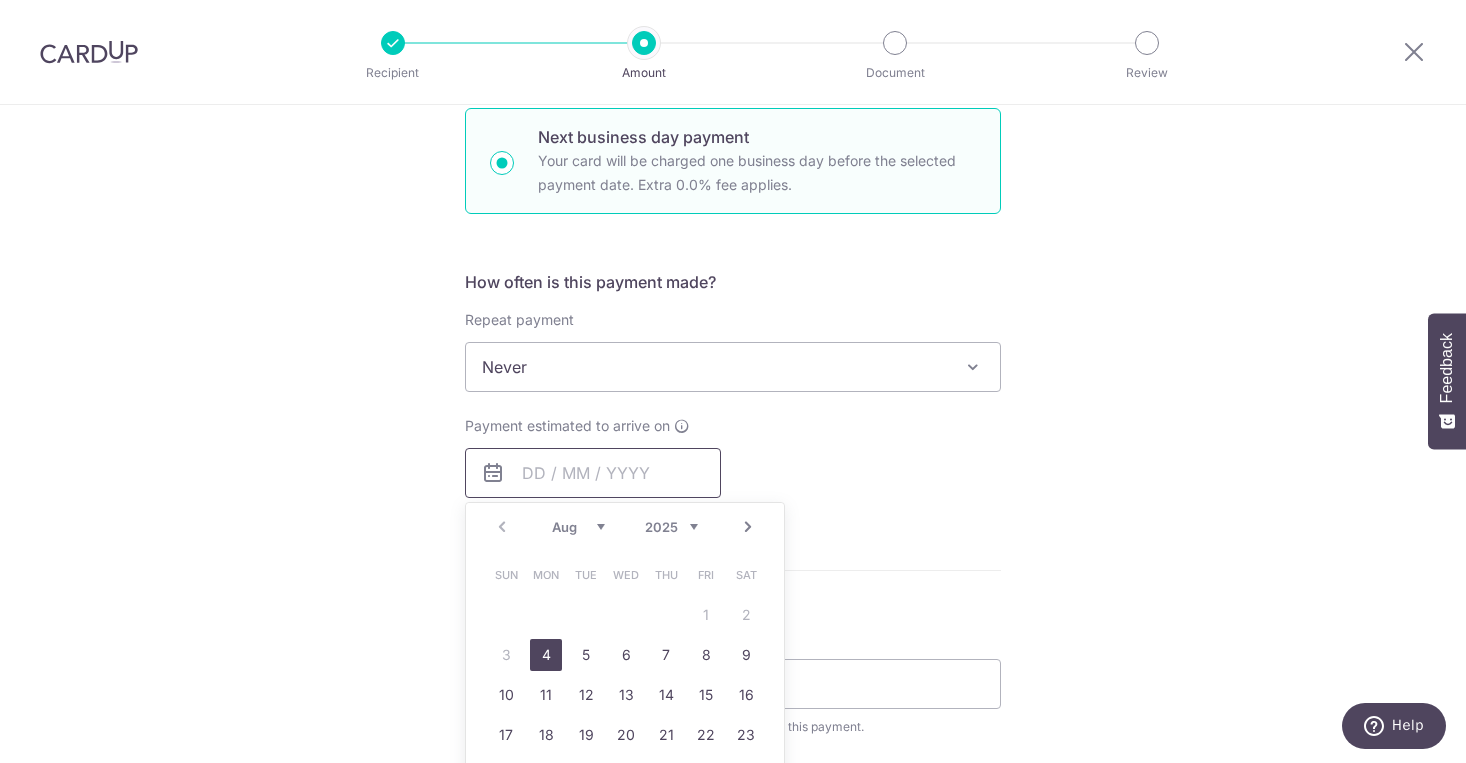 scroll, scrollTop: 624, scrollLeft: 0, axis: vertical 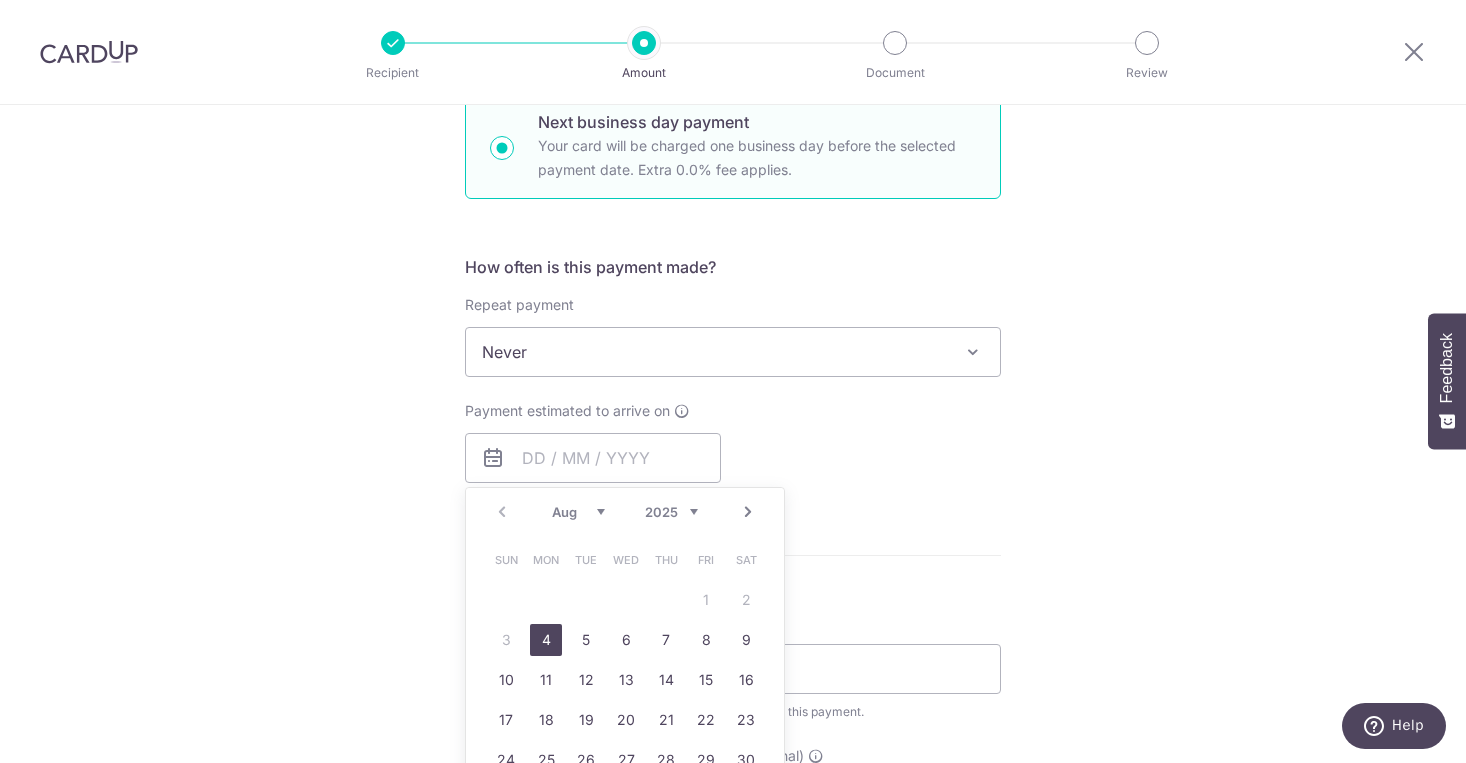 click on "4" at bounding box center (546, 640) 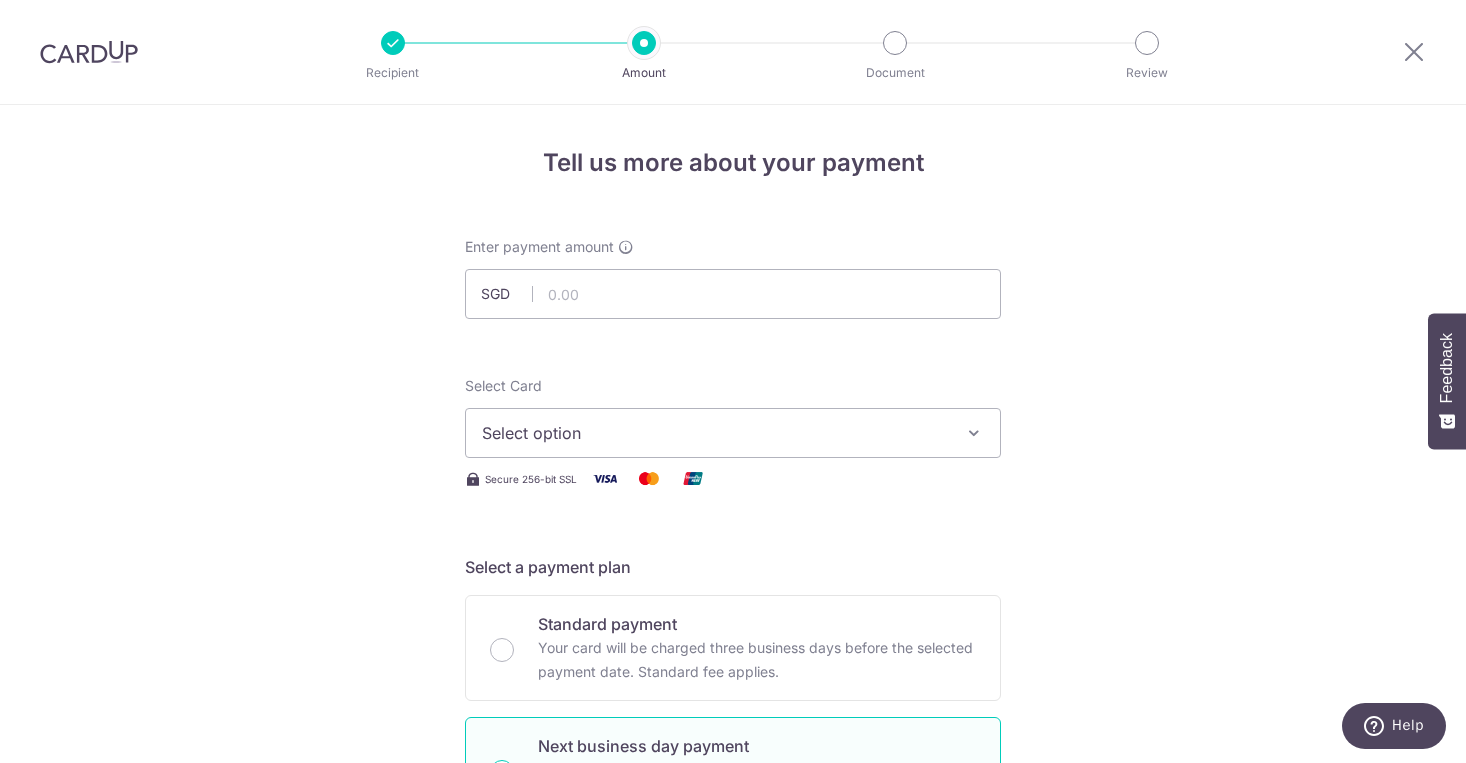 scroll, scrollTop: 0, scrollLeft: 0, axis: both 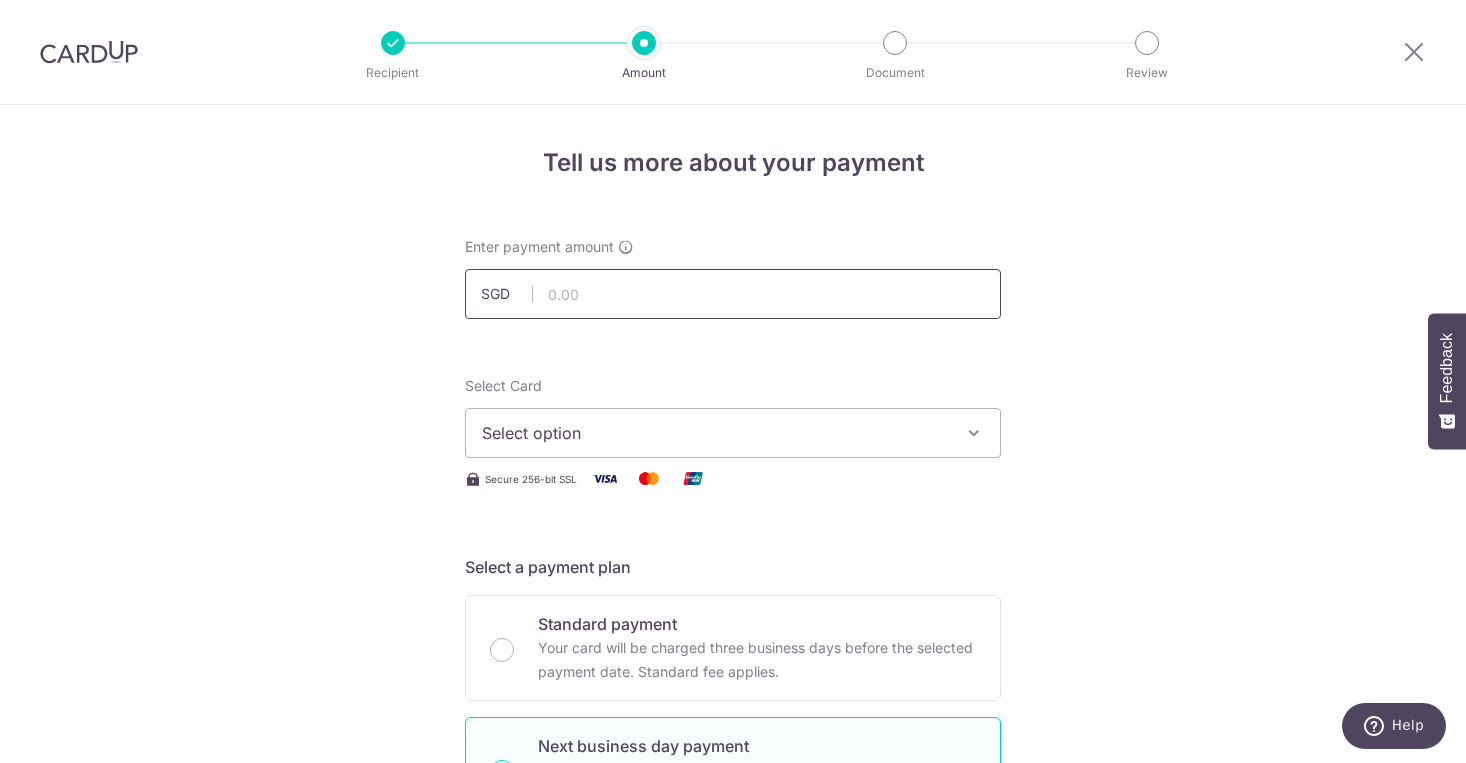 click at bounding box center [733, 294] 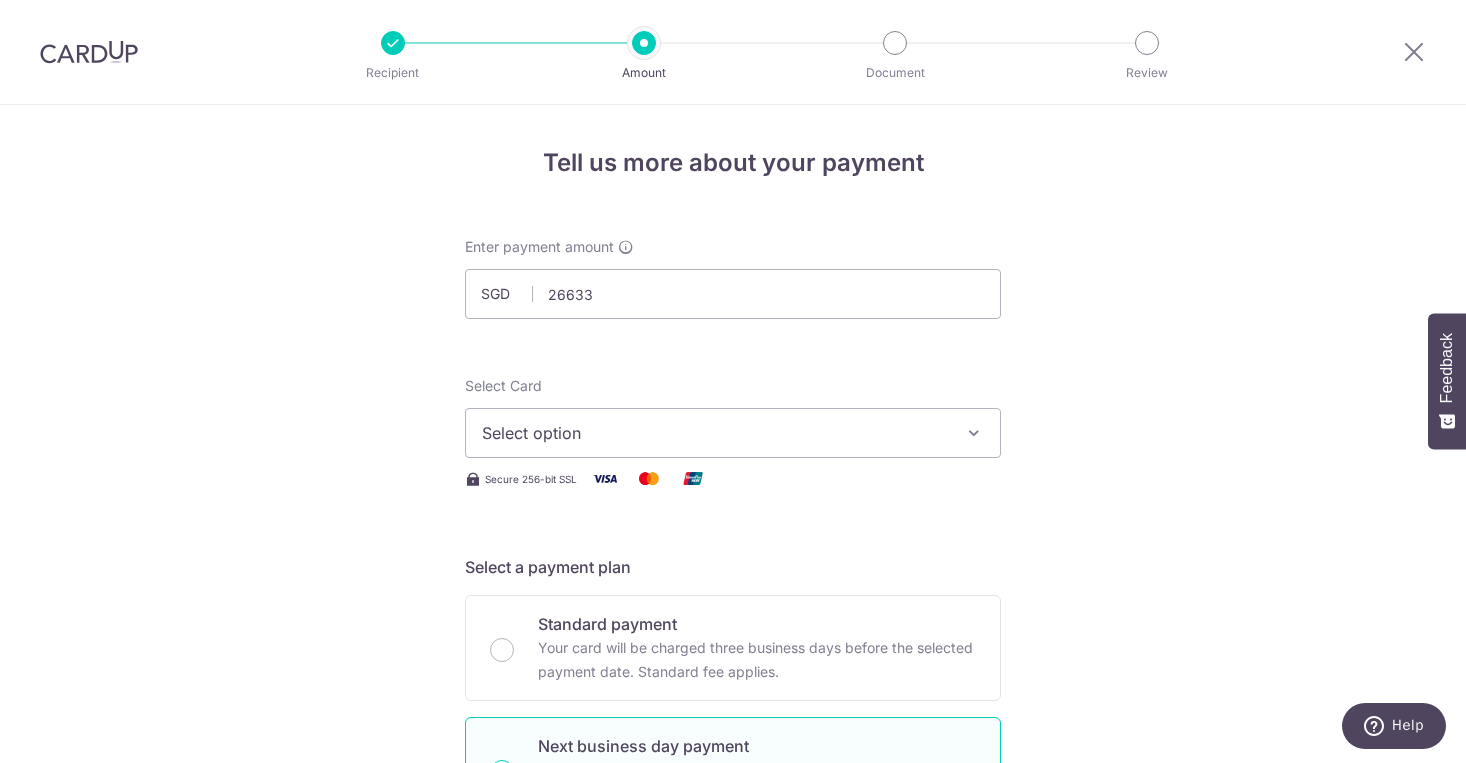 type on "26,633.00" 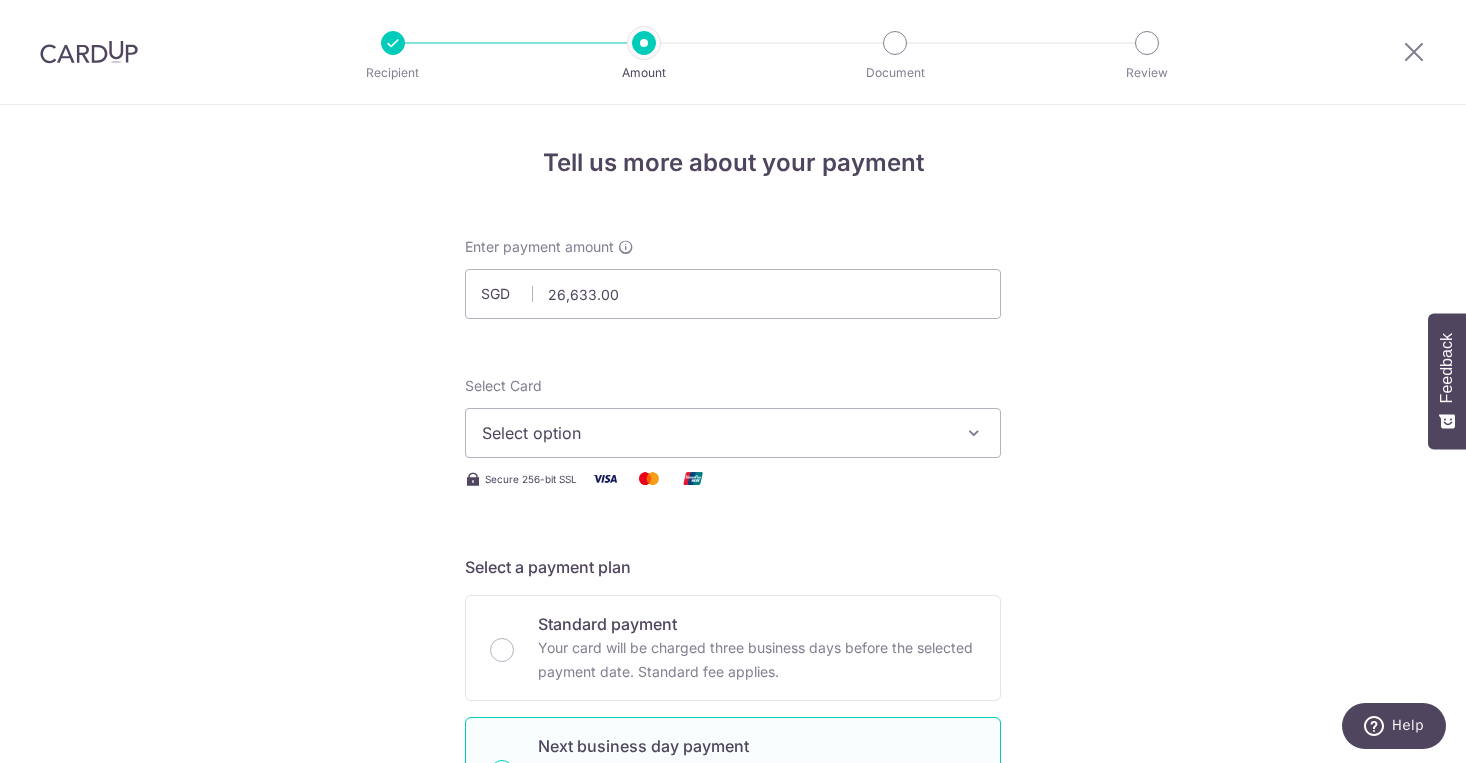 click on "Select option" at bounding box center [715, 433] 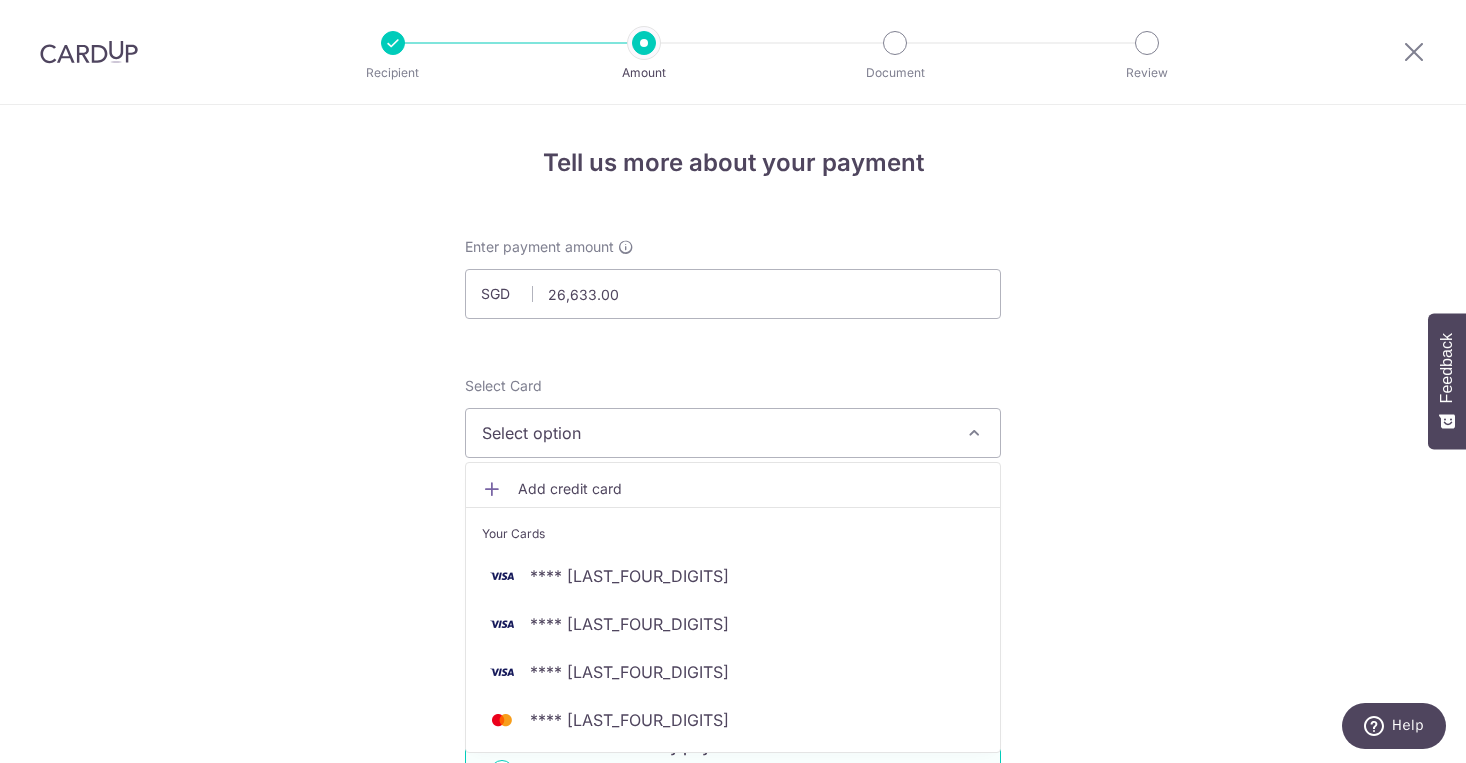 click on "Add credit card" at bounding box center [733, 489] 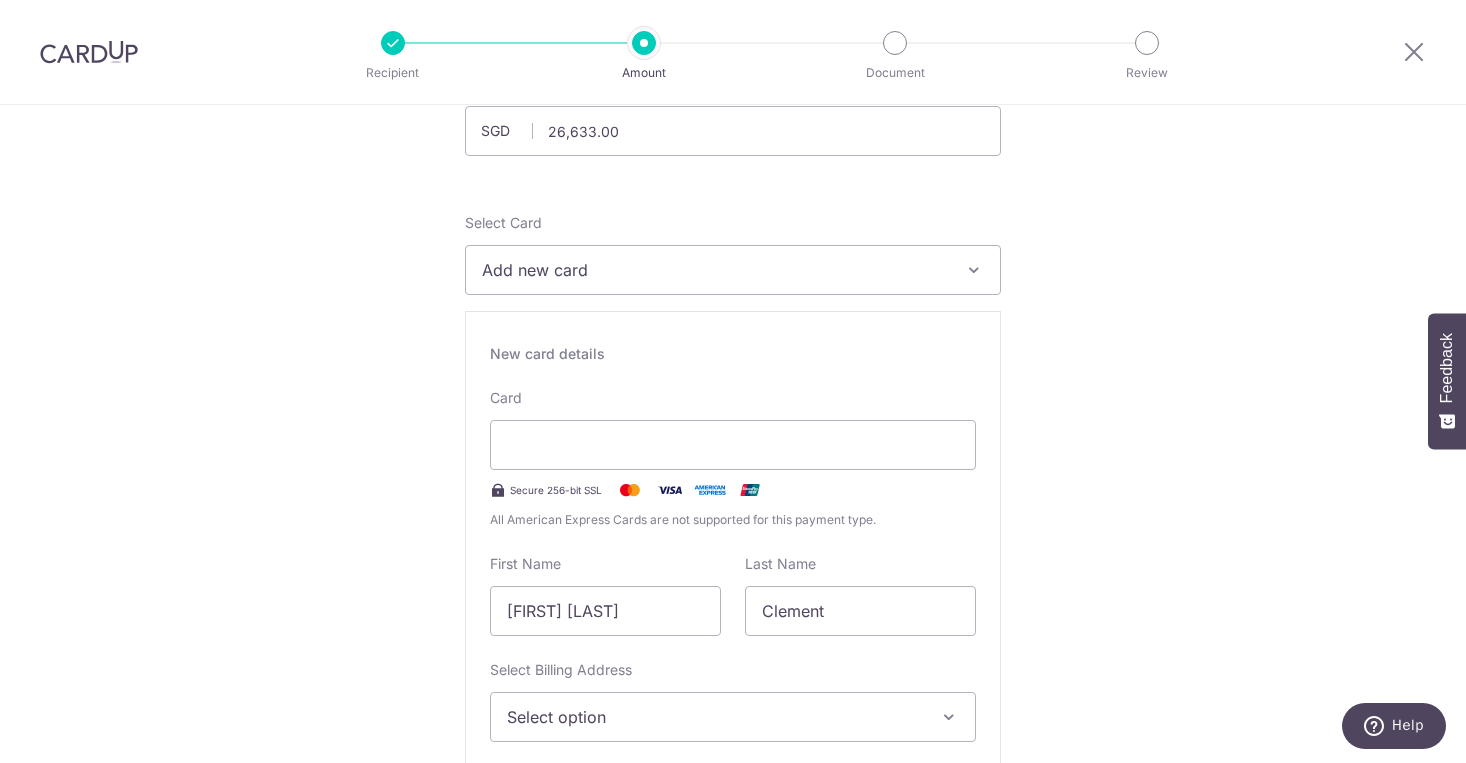 scroll, scrollTop: 414, scrollLeft: 0, axis: vertical 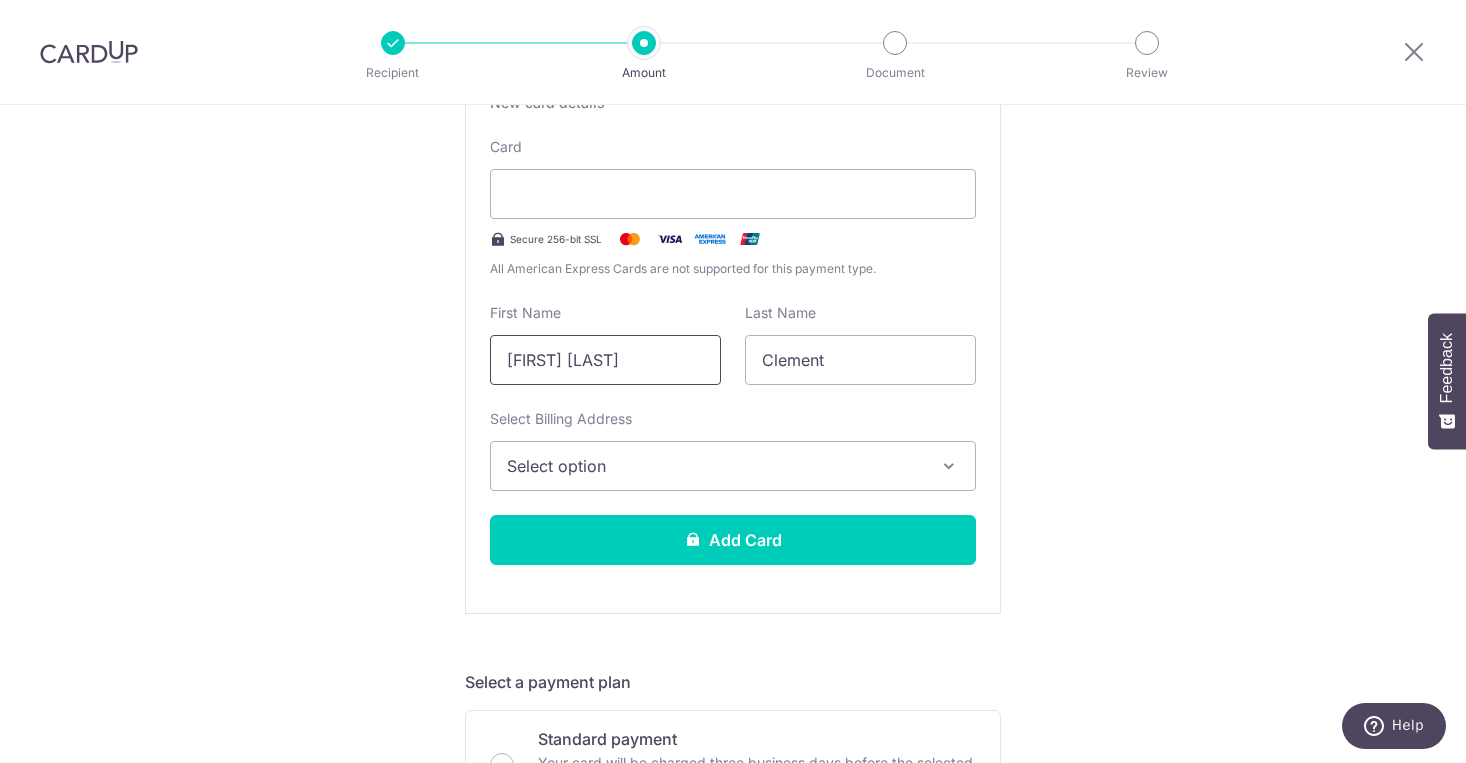 click on "Fu Jun Yi" at bounding box center [605, 360] 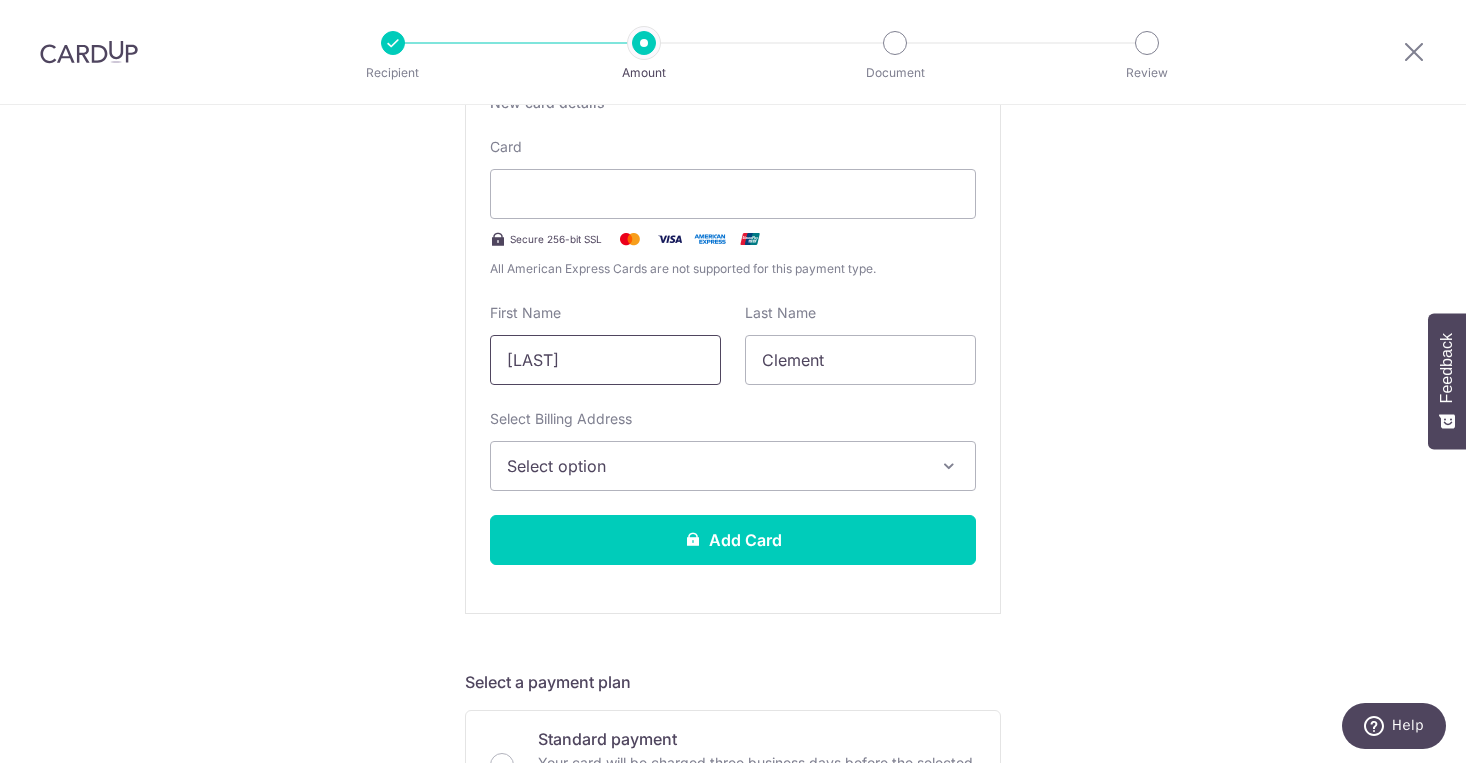type on "Jereborne" 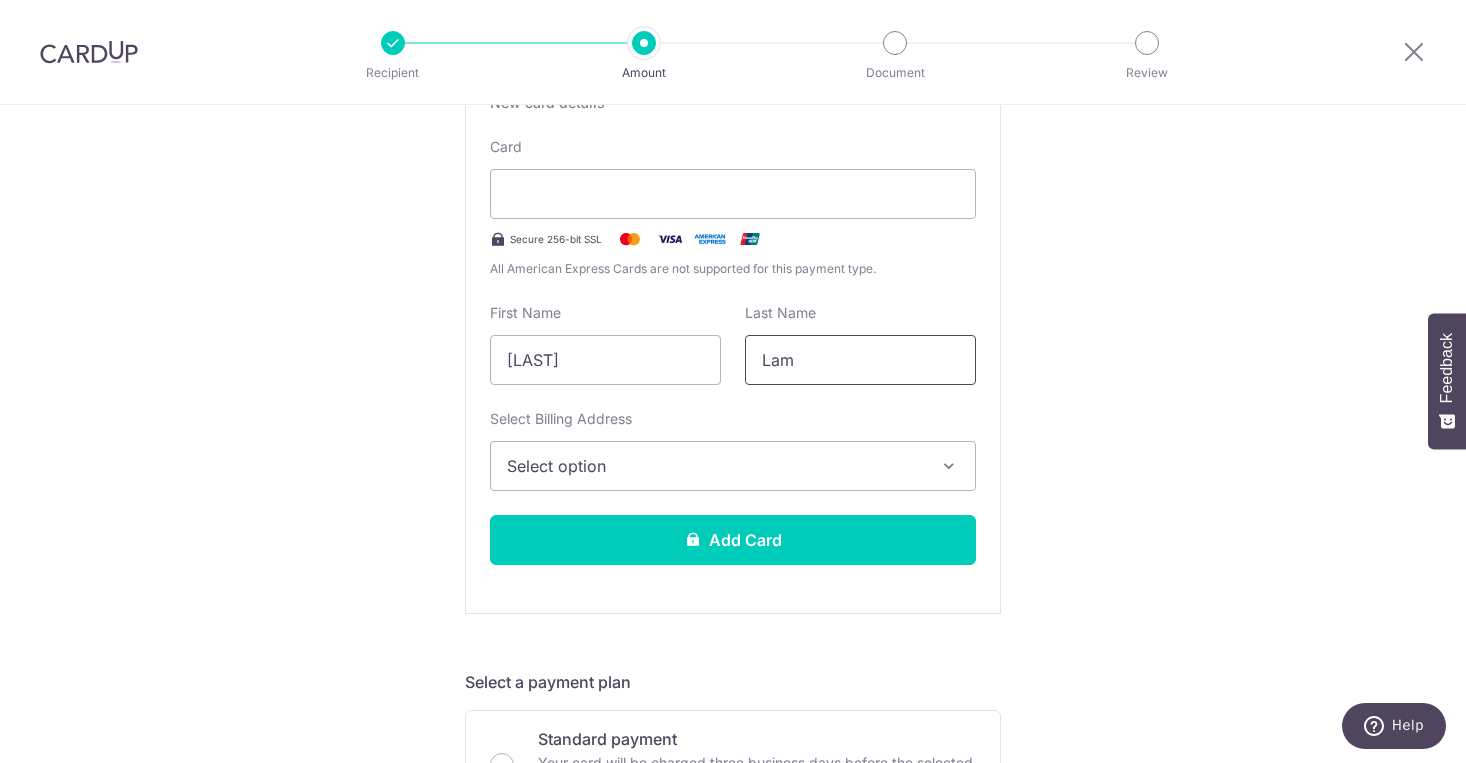 type on "Lam" 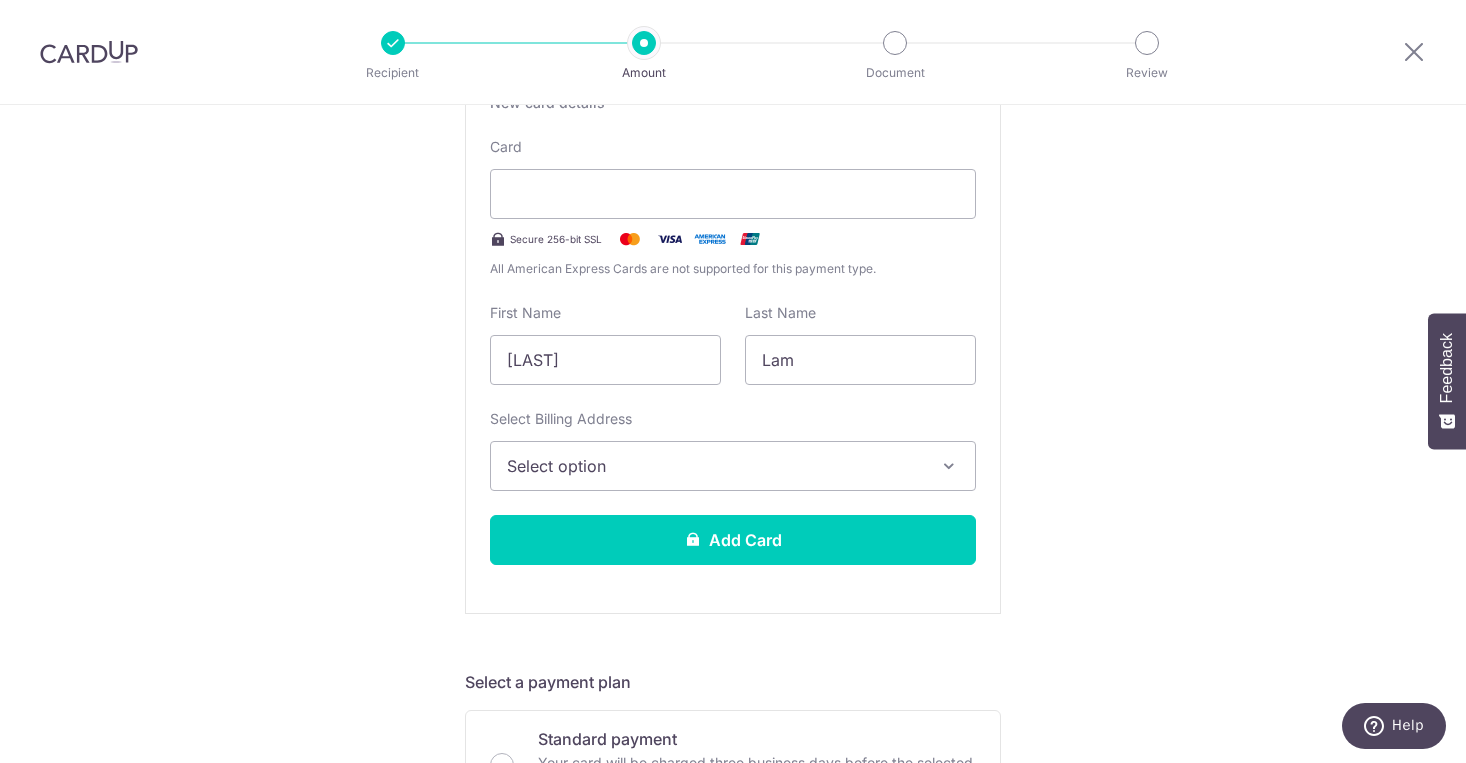 click on "Select option" at bounding box center (715, 466) 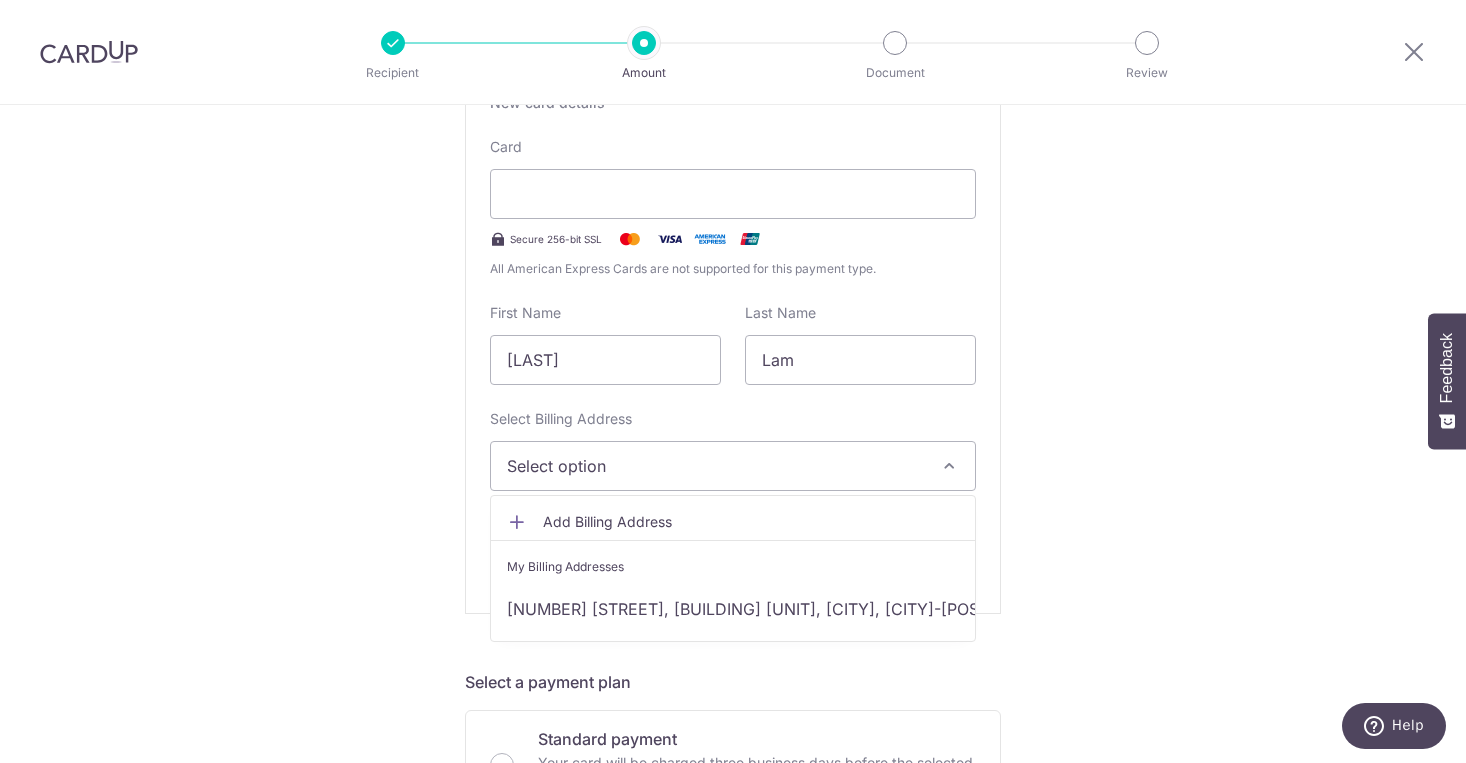 click on "1E Cantonment Rd, Pinnacle@duxton #44-53, Singapore, Singapore-085501" at bounding box center (733, 609) 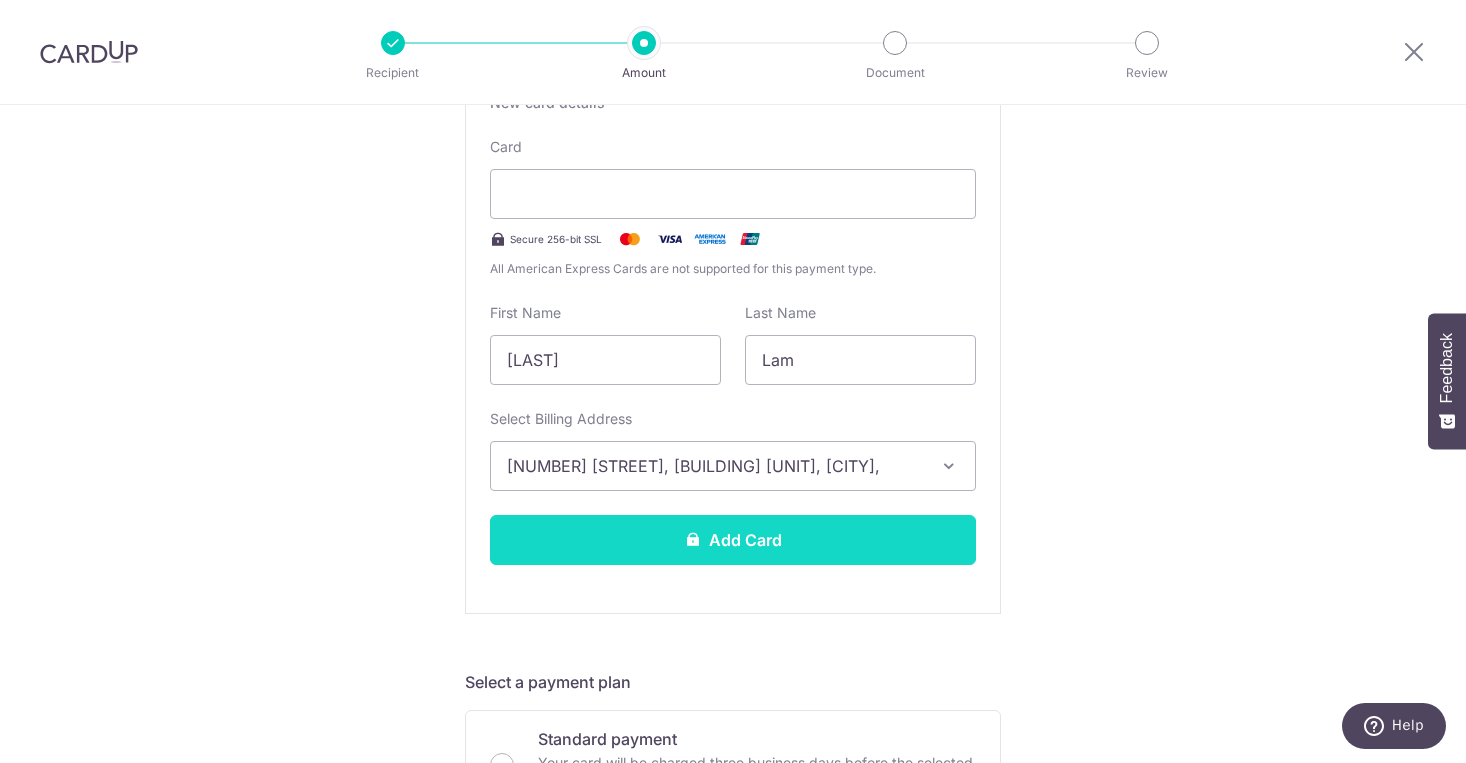 click on "Add Card" at bounding box center [733, 540] 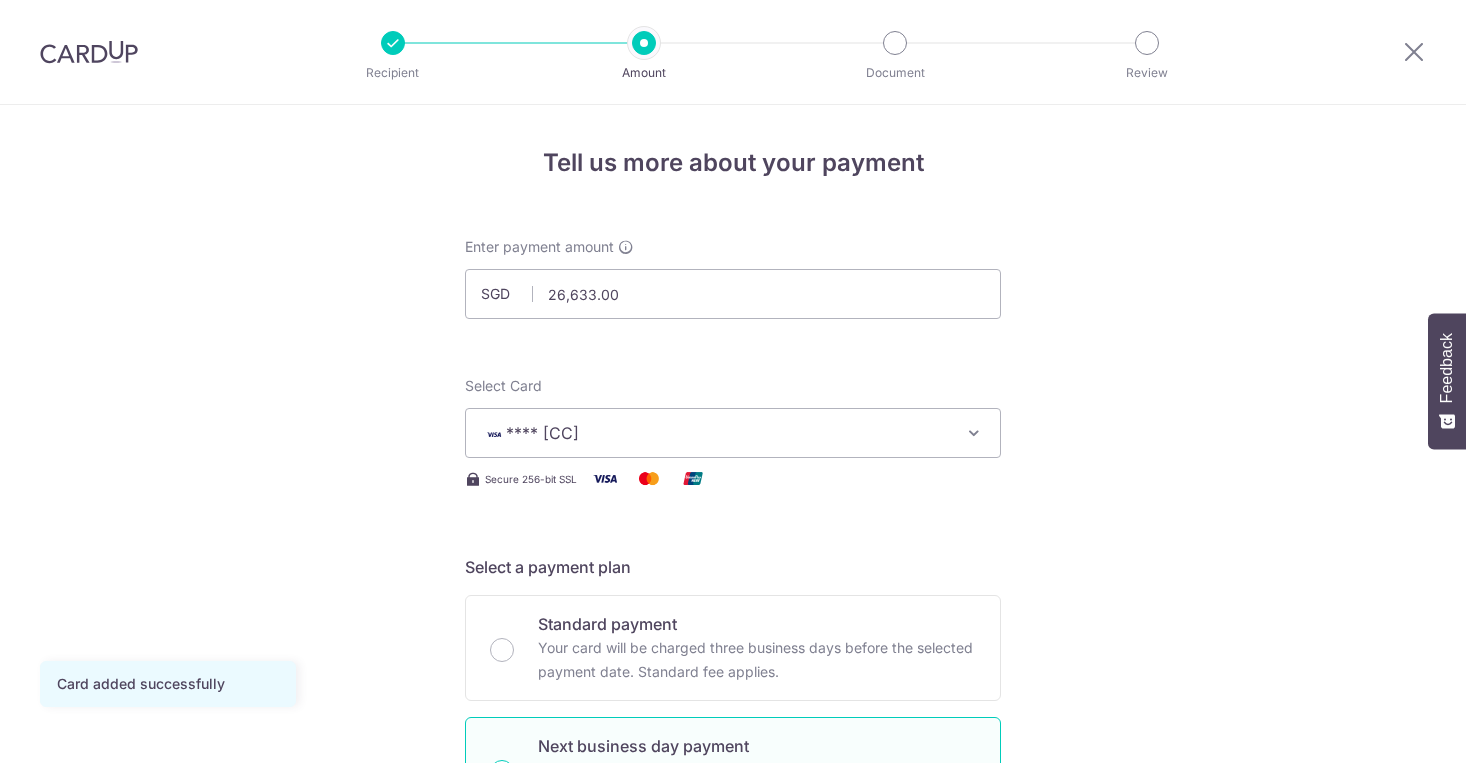 scroll, scrollTop: 0, scrollLeft: 0, axis: both 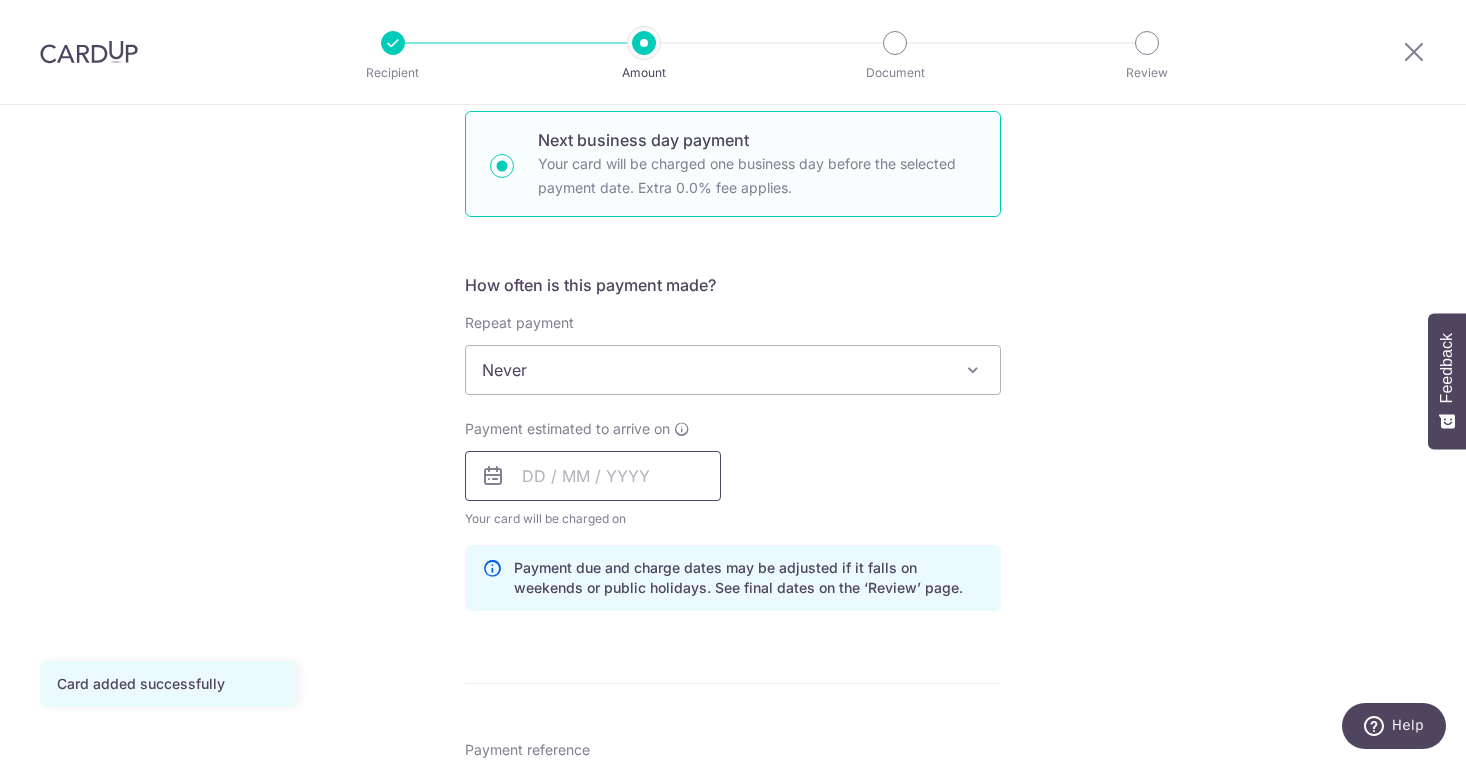 click at bounding box center [593, 476] 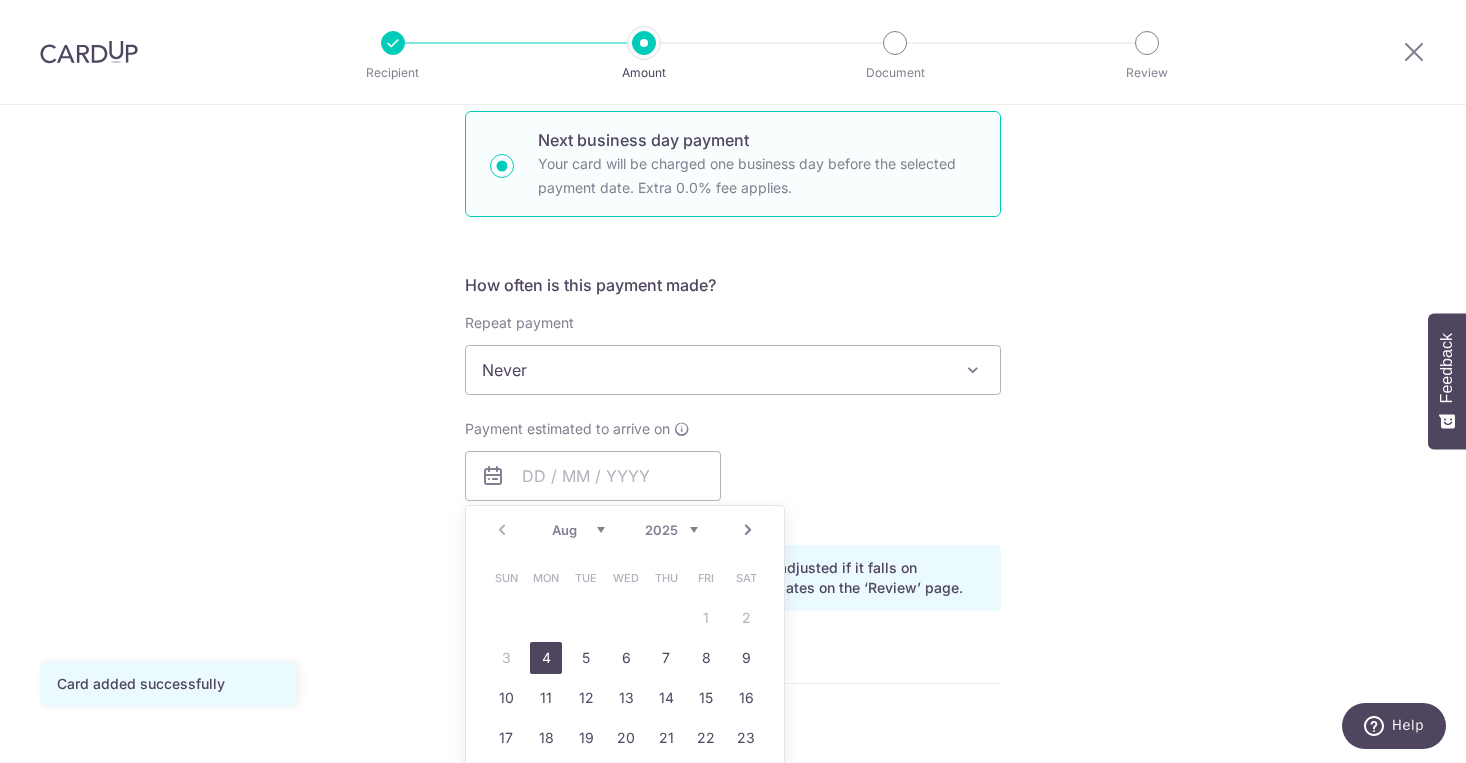 click on "4" at bounding box center (546, 658) 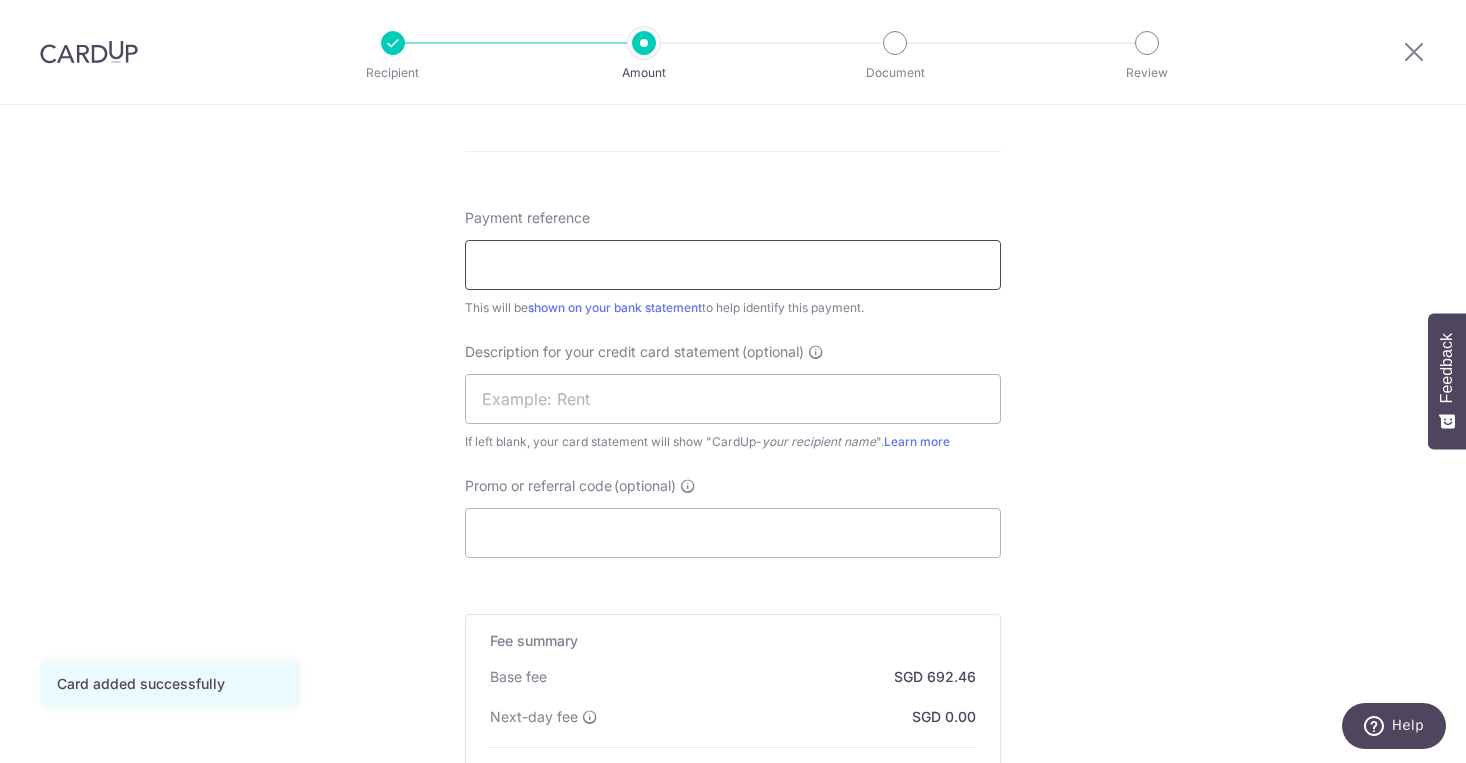 scroll, scrollTop: 1133, scrollLeft: 0, axis: vertical 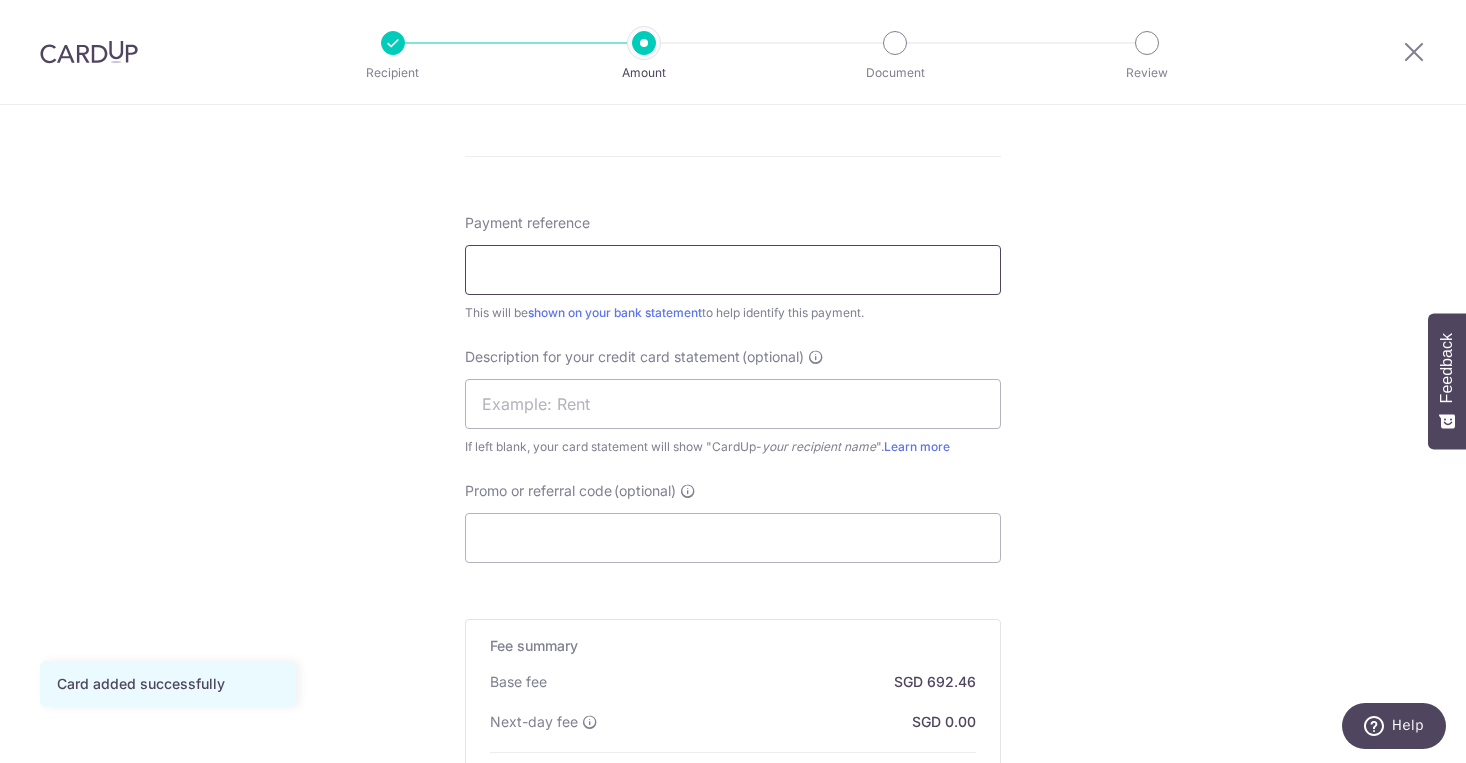 click on "Payment reference" at bounding box center (733, 270) 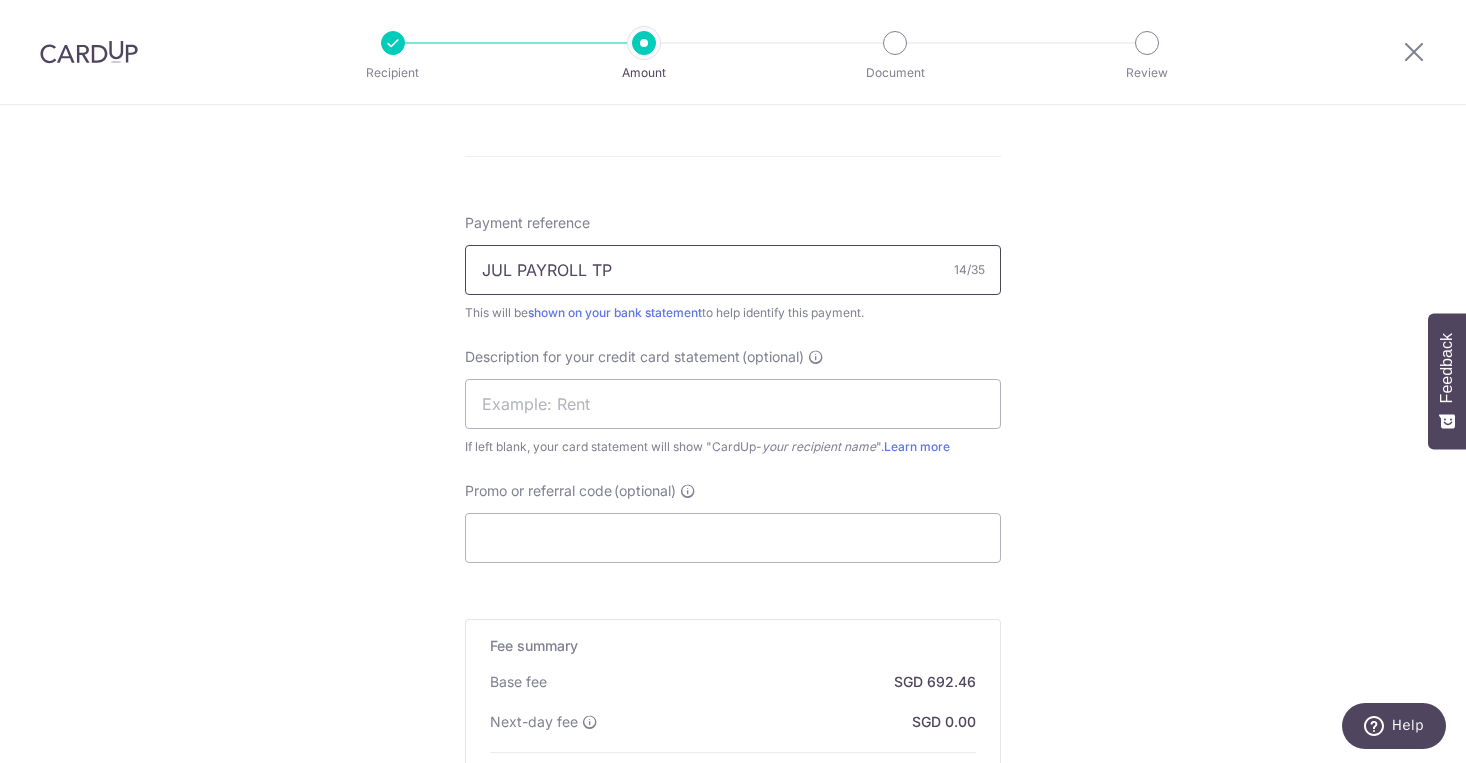 type on "JUL PAYROLL TP" 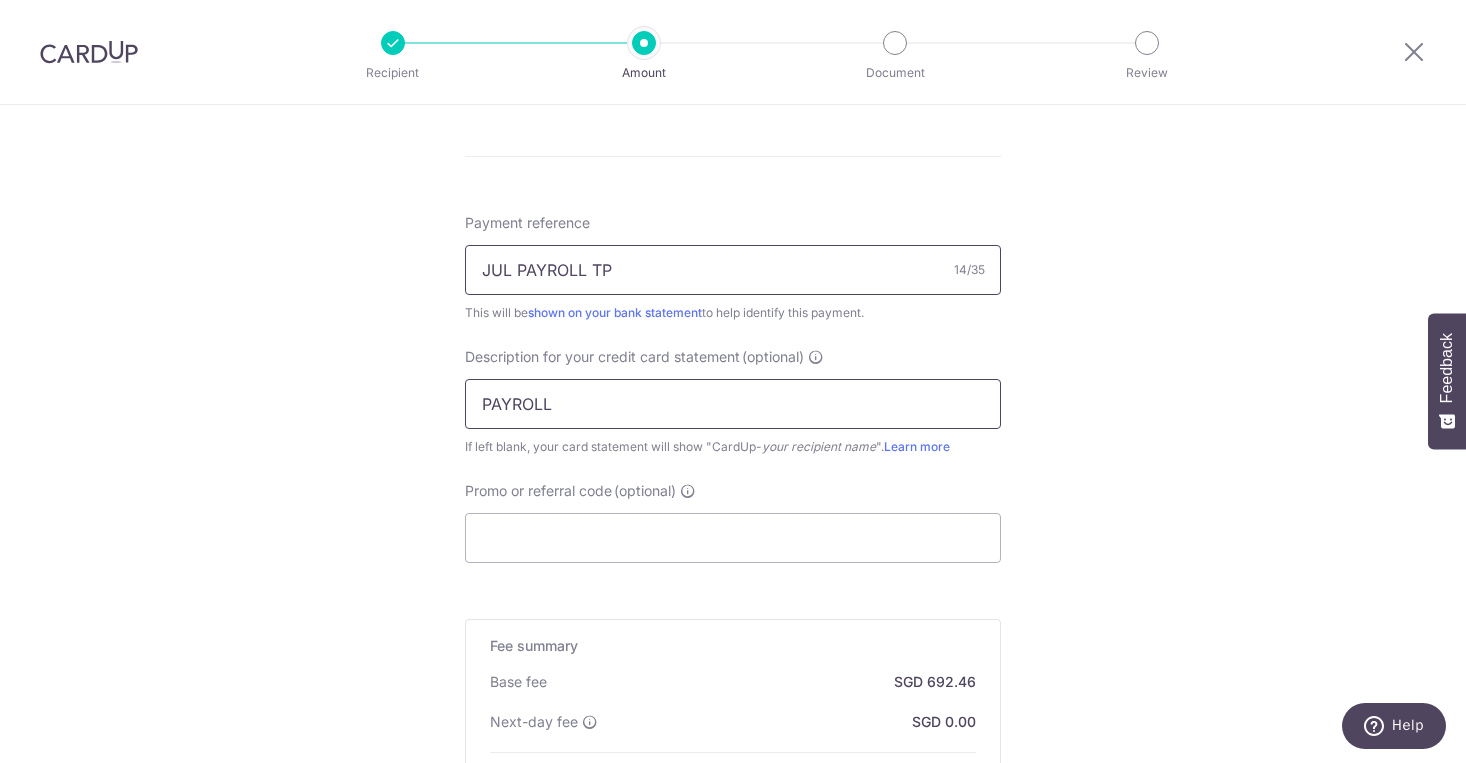 type on "PAYROLL" 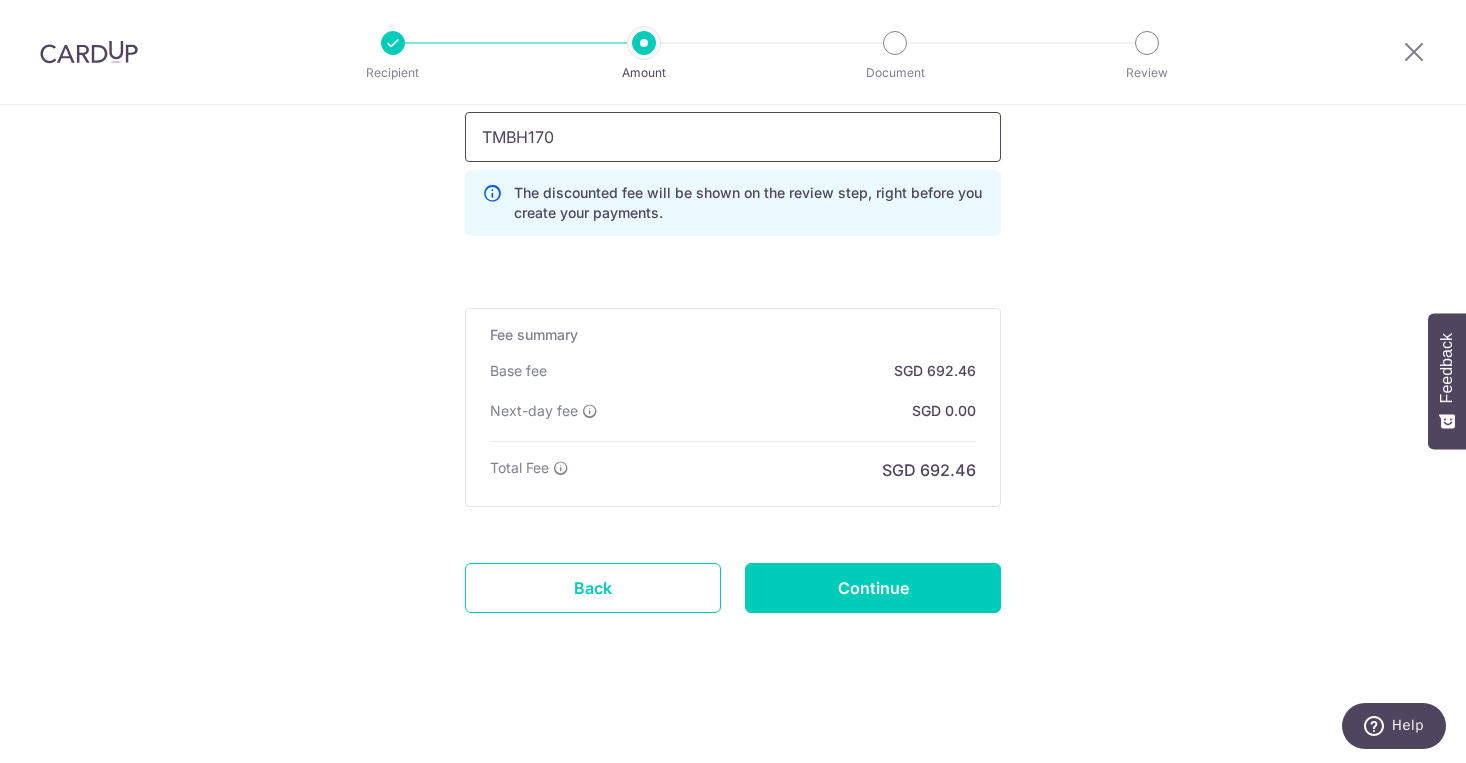 scroll, scrollTop: 1534, scrollLeft: 0, axis: vertical 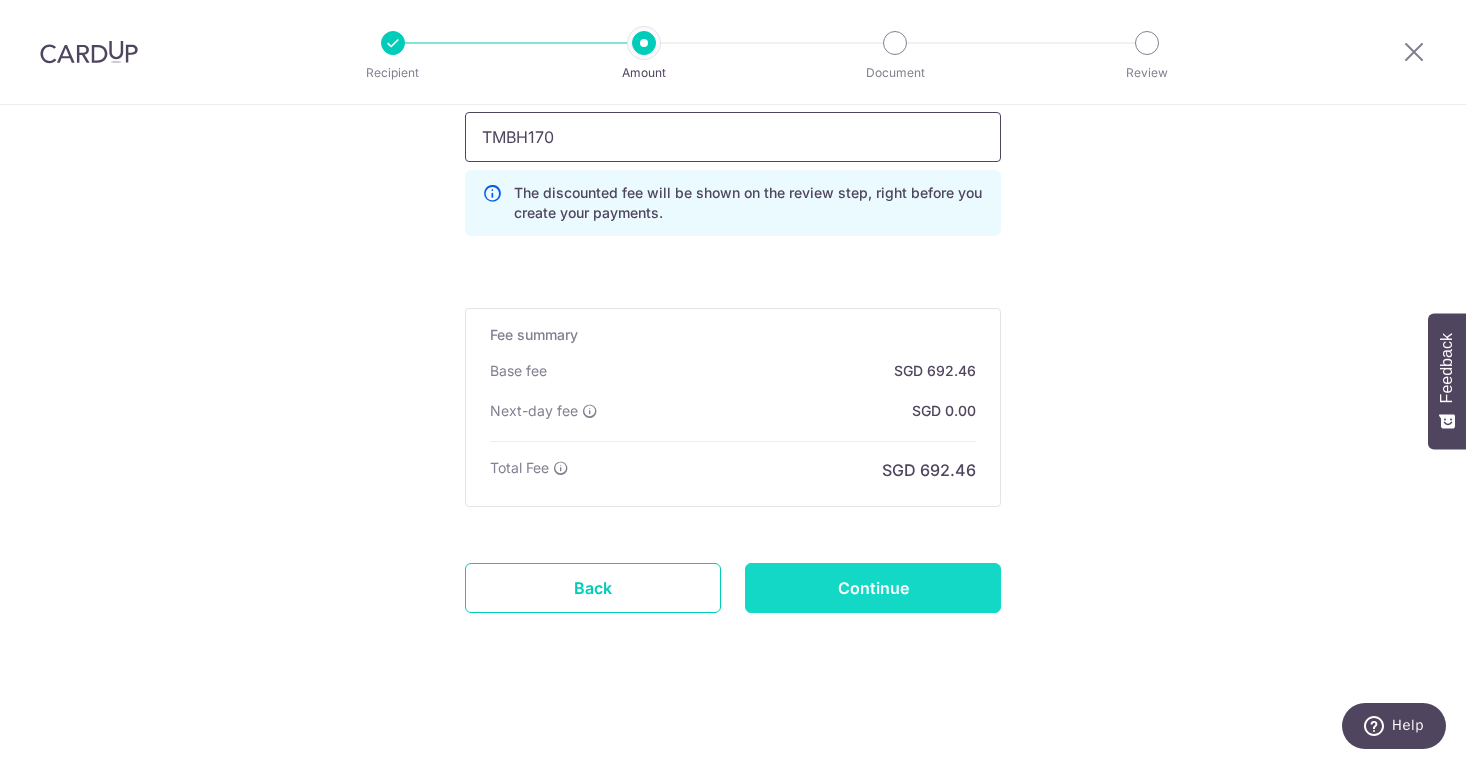 type on "TMBH170" 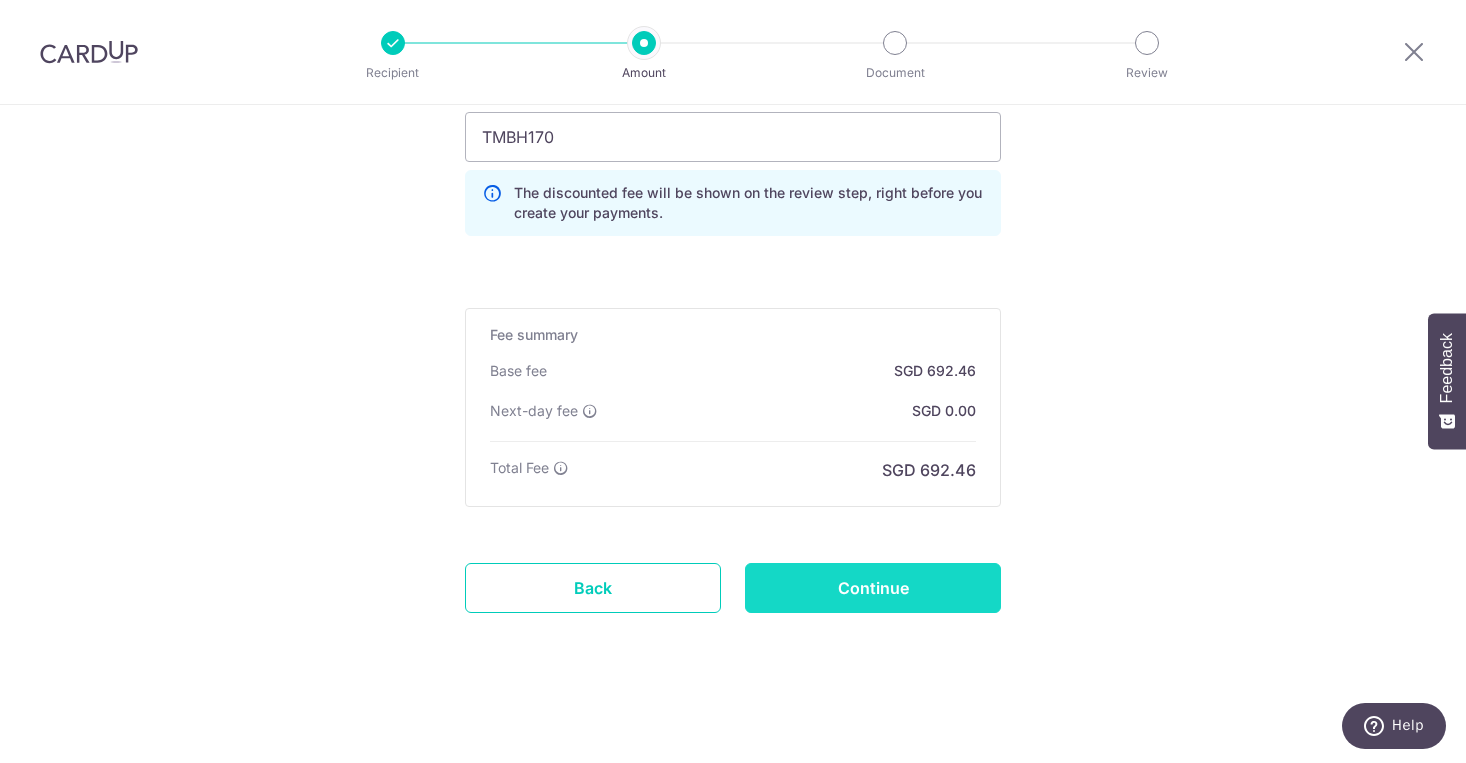 click on "Continue" at bounding box center [873, 588] 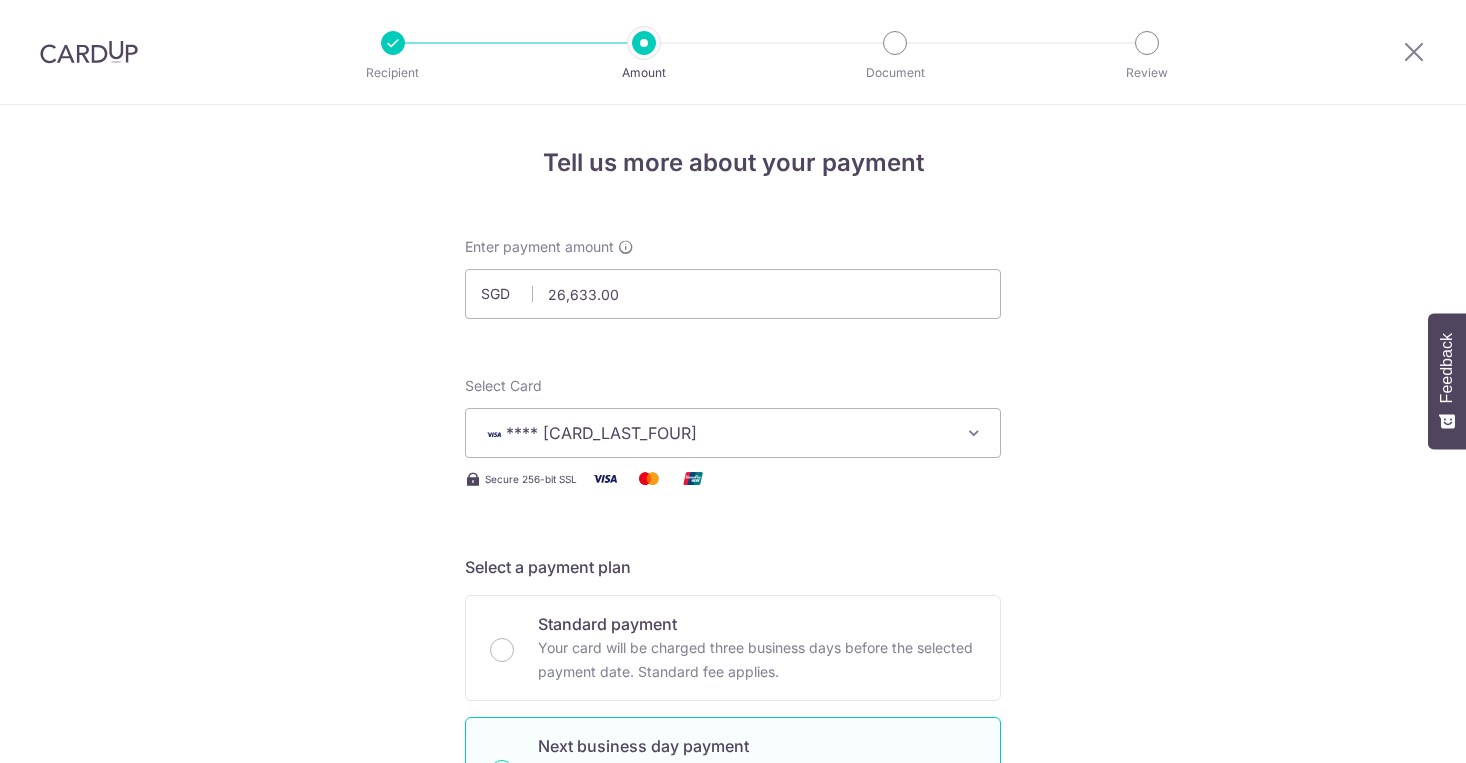 scroll, scrollTop: 0, scrollLeft: 0, axis: both 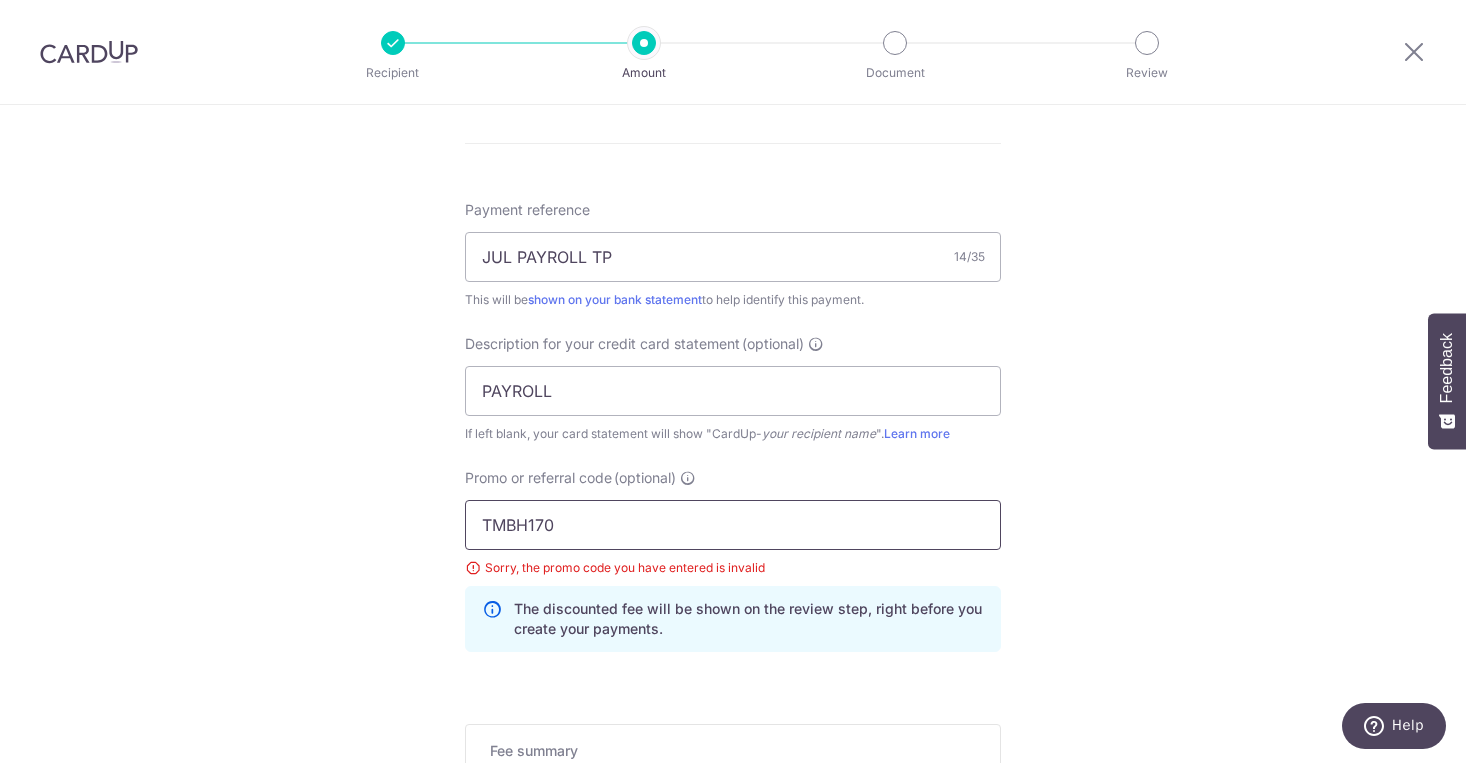 click on "TMBH170" at bounding box center (733, 525) 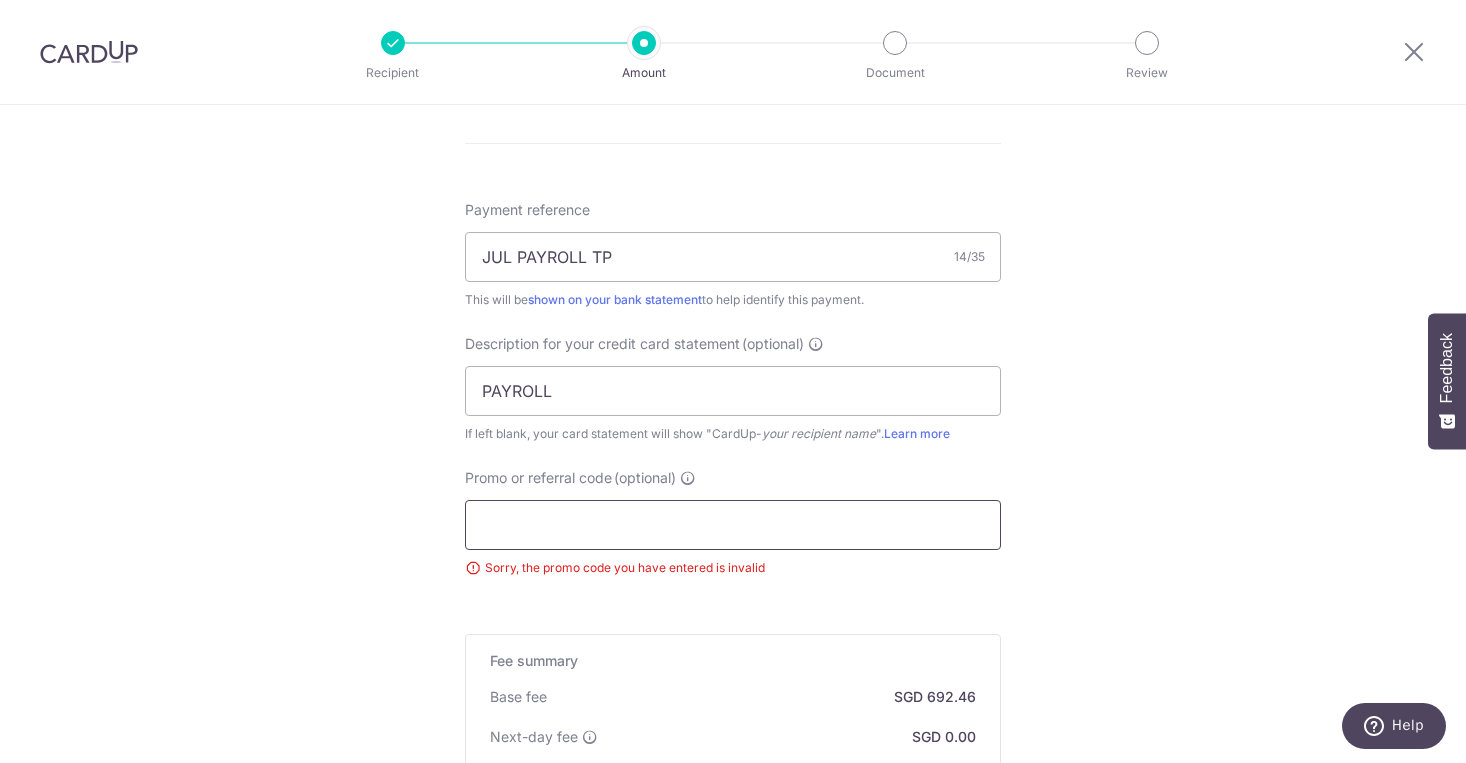 type on "2MBH170" 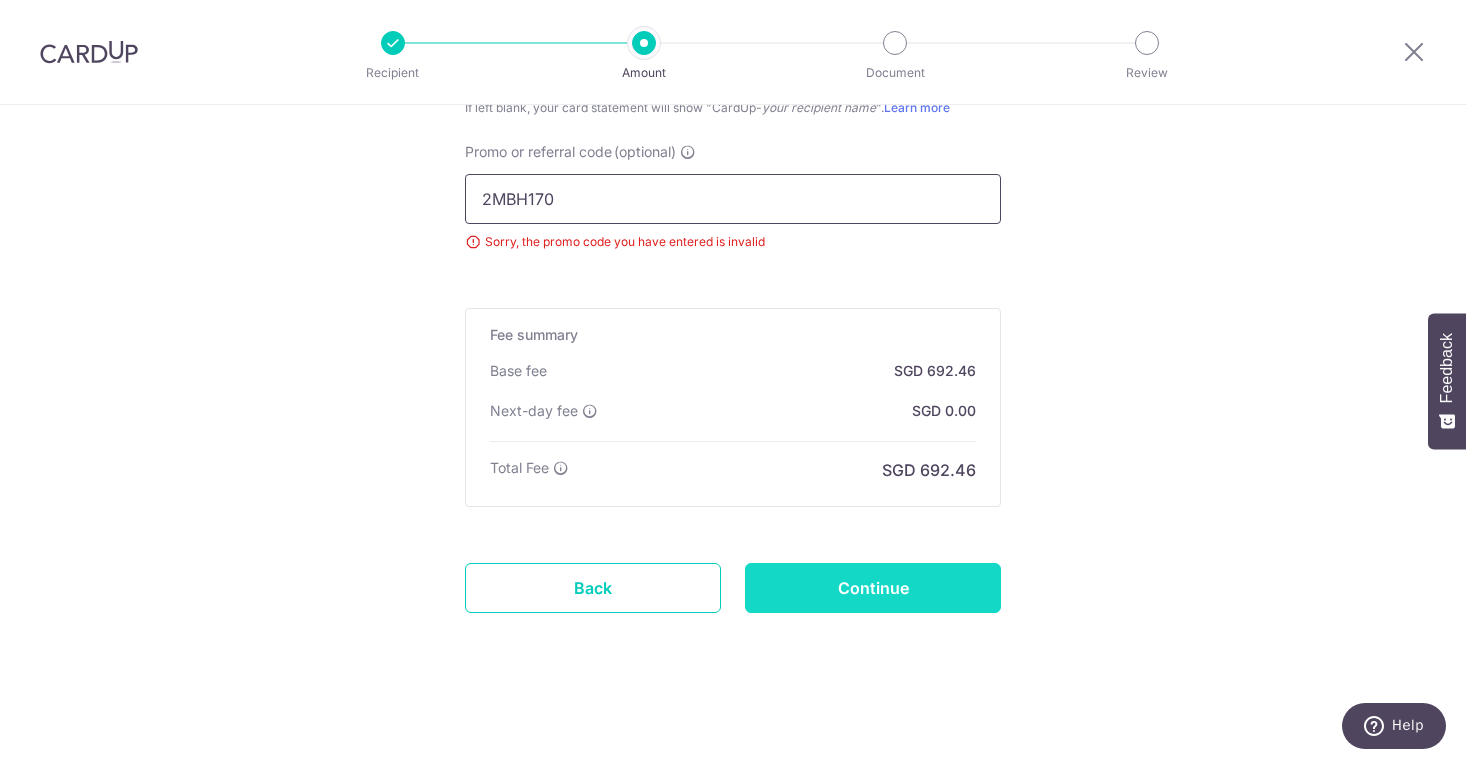 scroll, scrollTop: 1473, scrollLeft: 0, axis: vertical 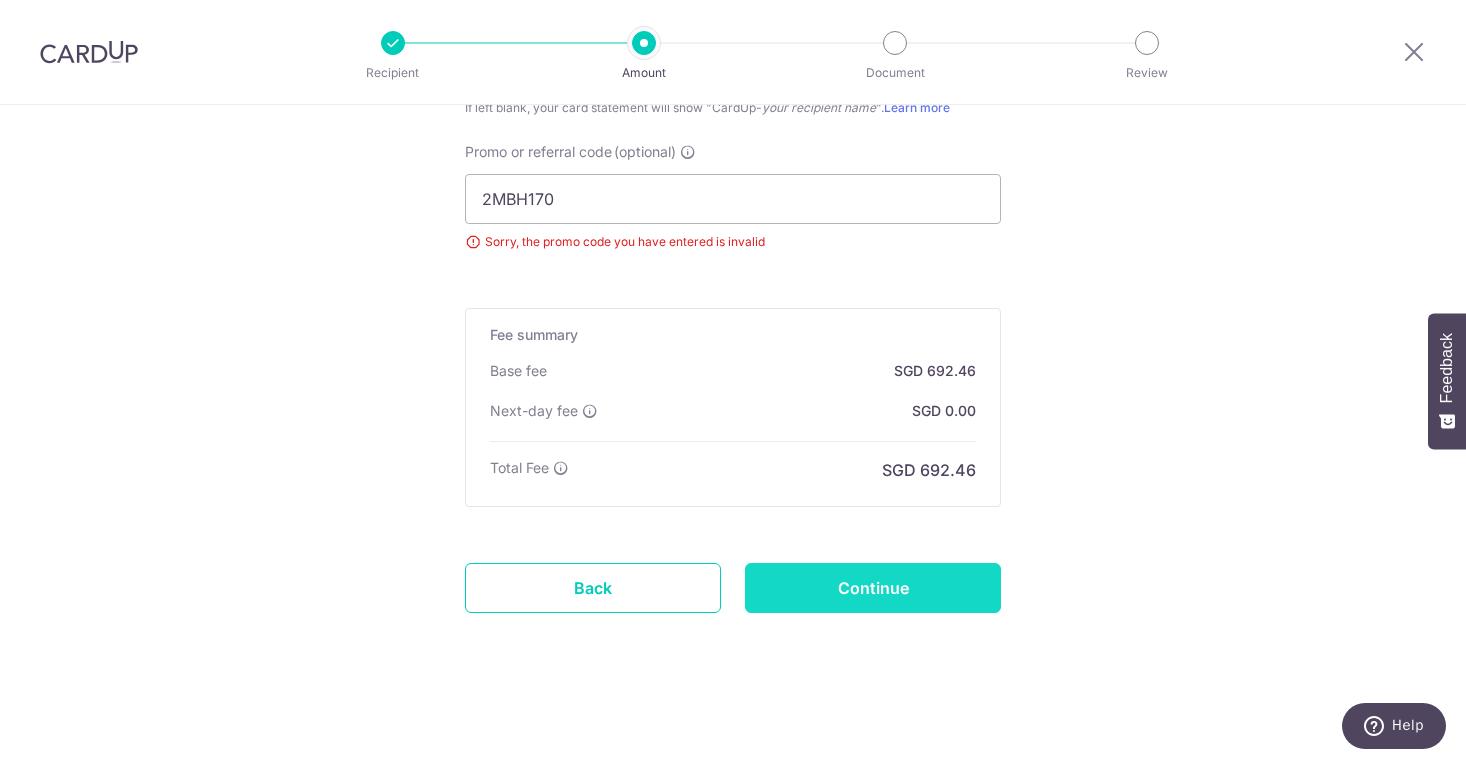 click on "Continue" at bounding box center [873, 588] 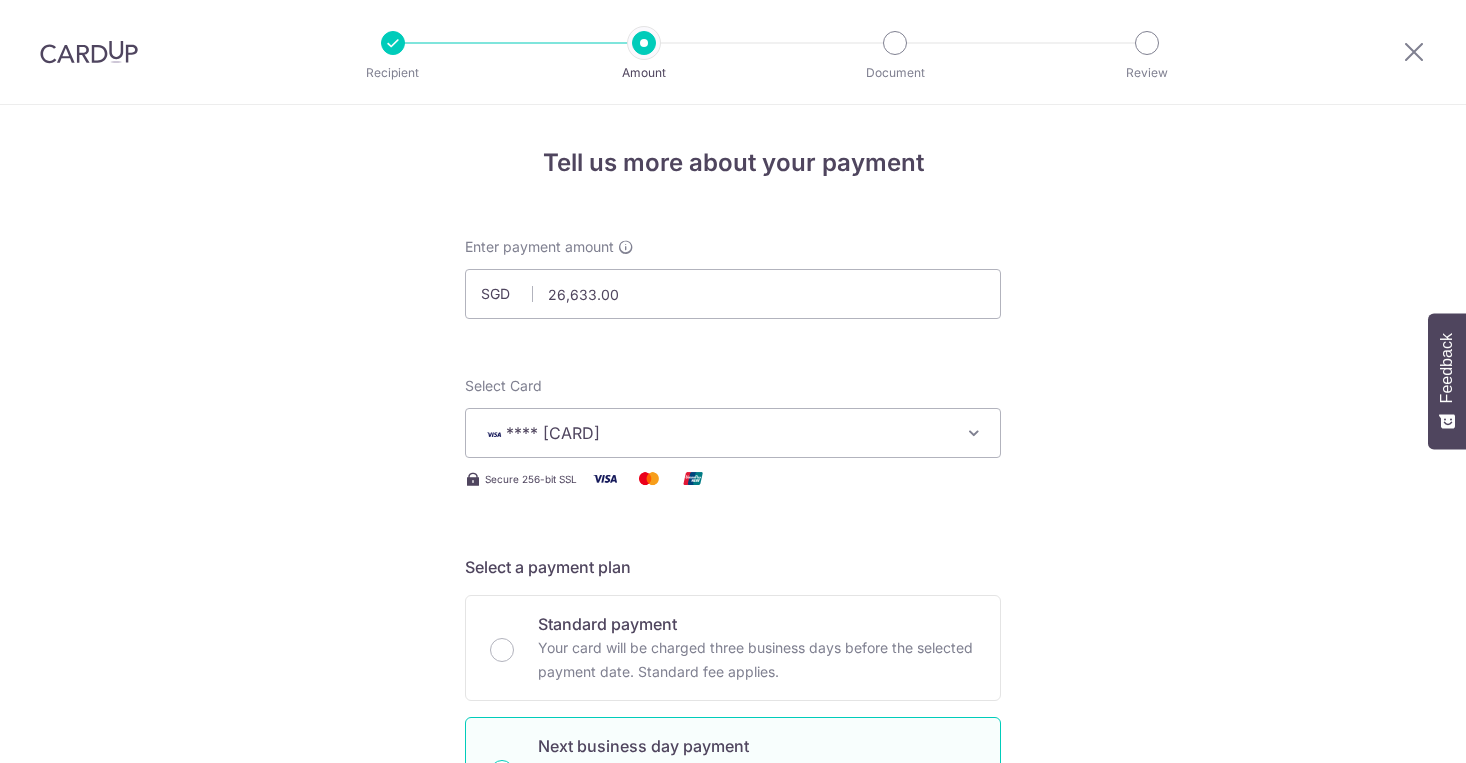 scroll, scrollTop: 0, scrollLeft: 0, axis: both 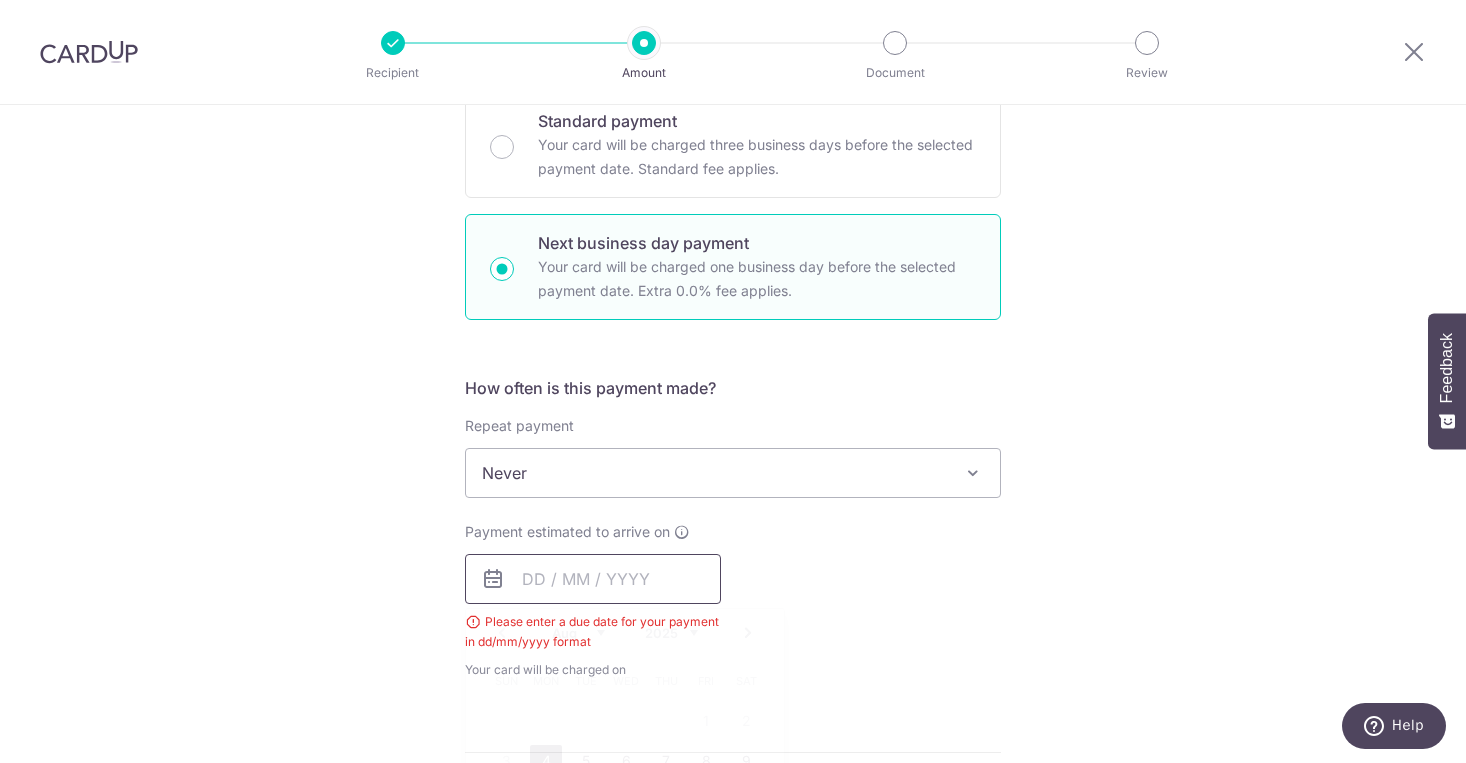 click at bounding box center [593, 579] 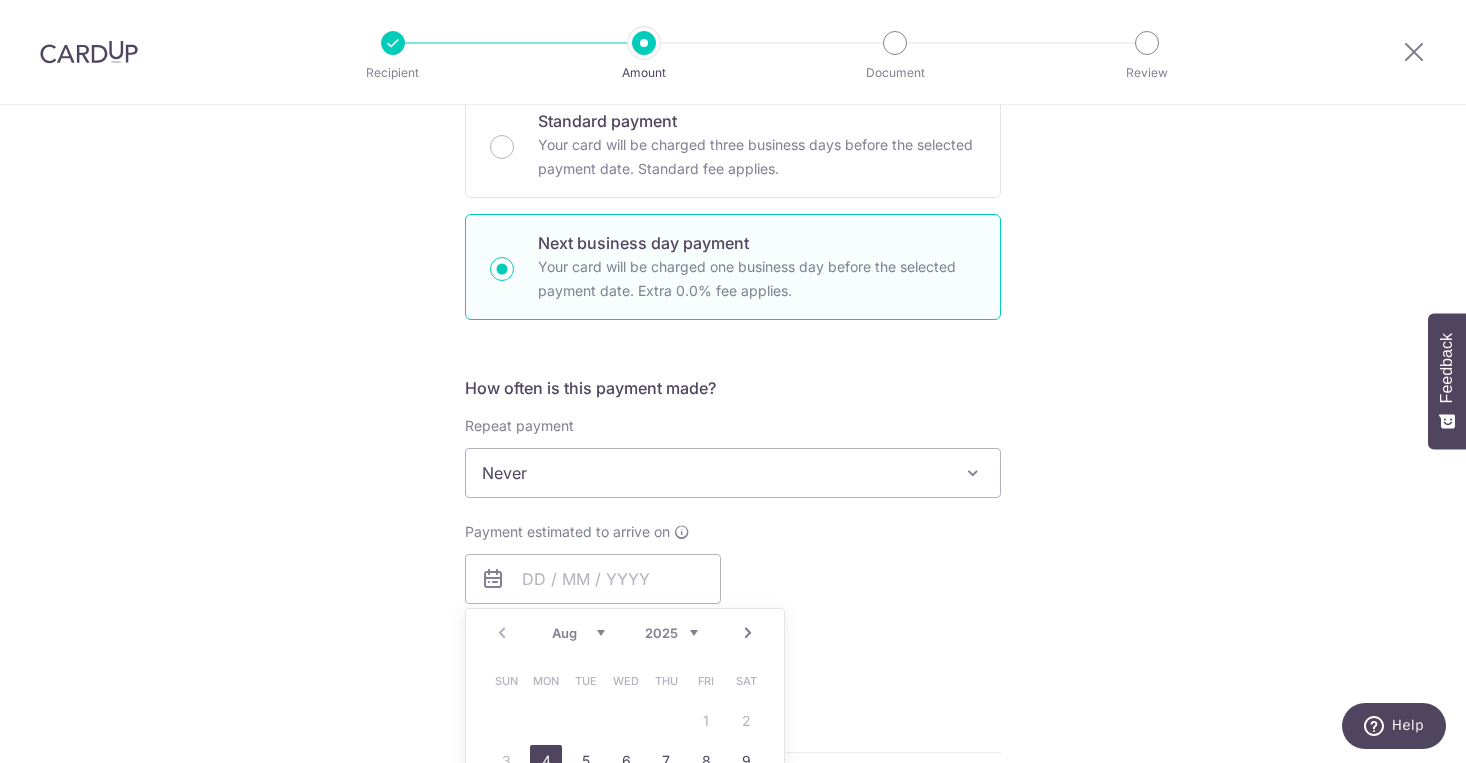 click on "4" at bounding box center (546, 761) 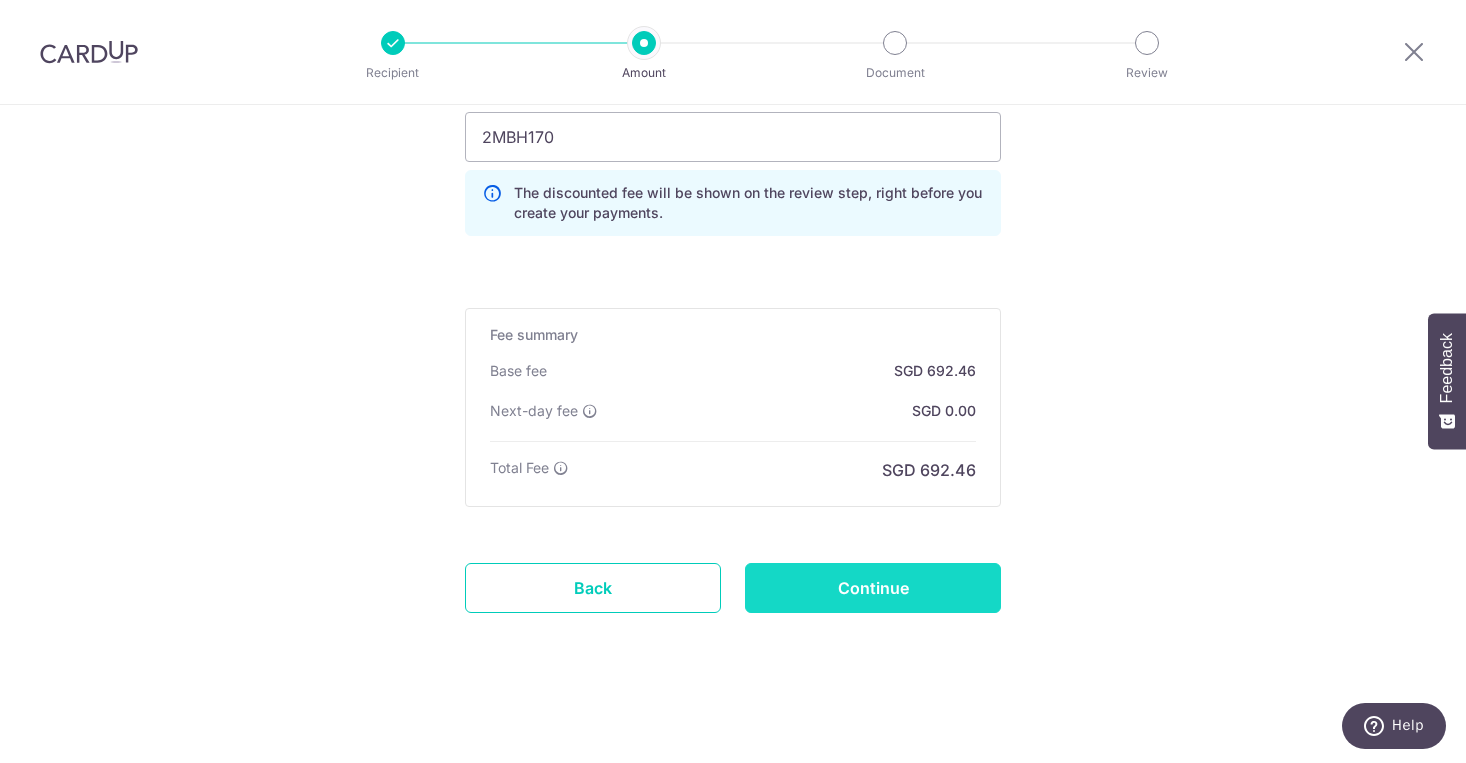 scroll, scrollTop: 1534, scrollLeft: 0, axis: vertical 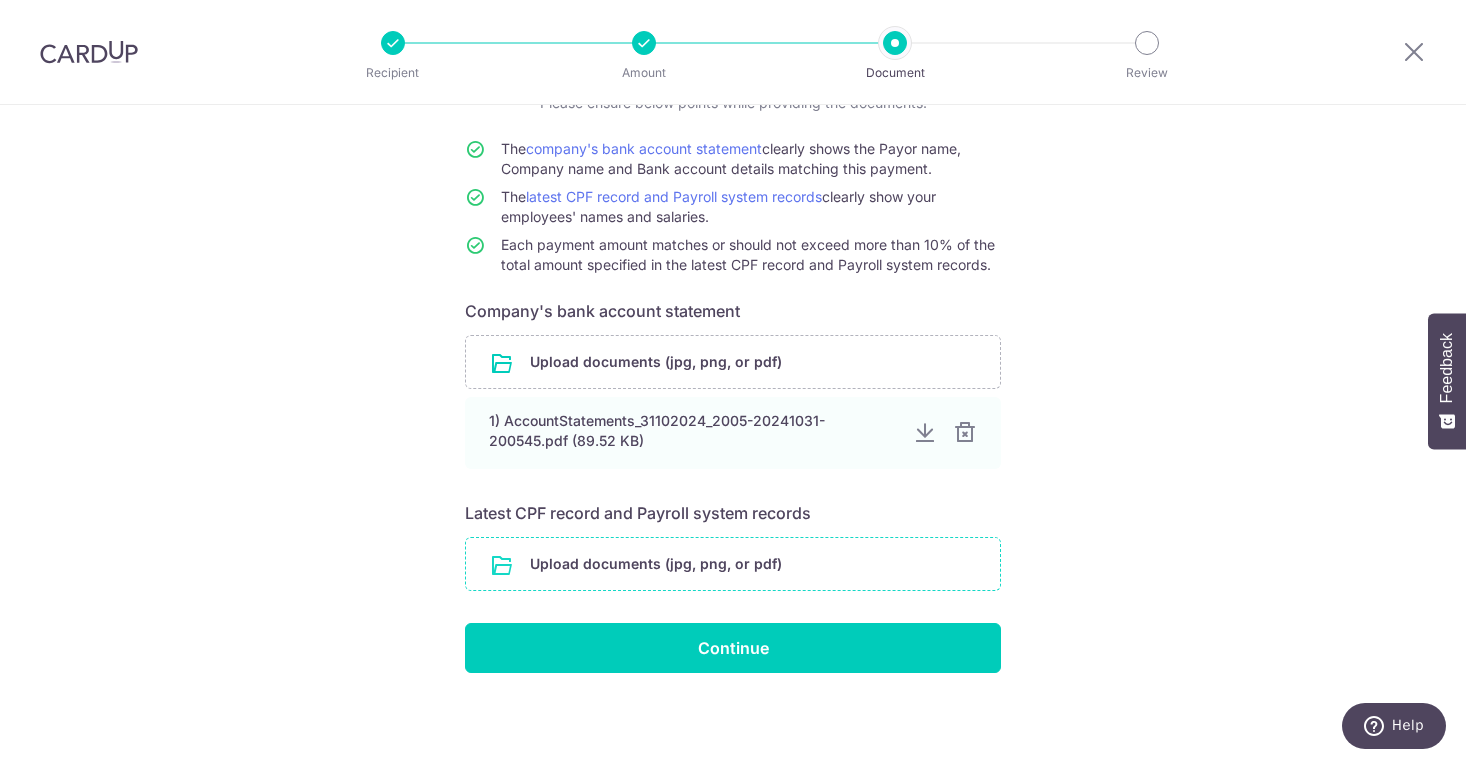 click at bounding box center [733, 564] 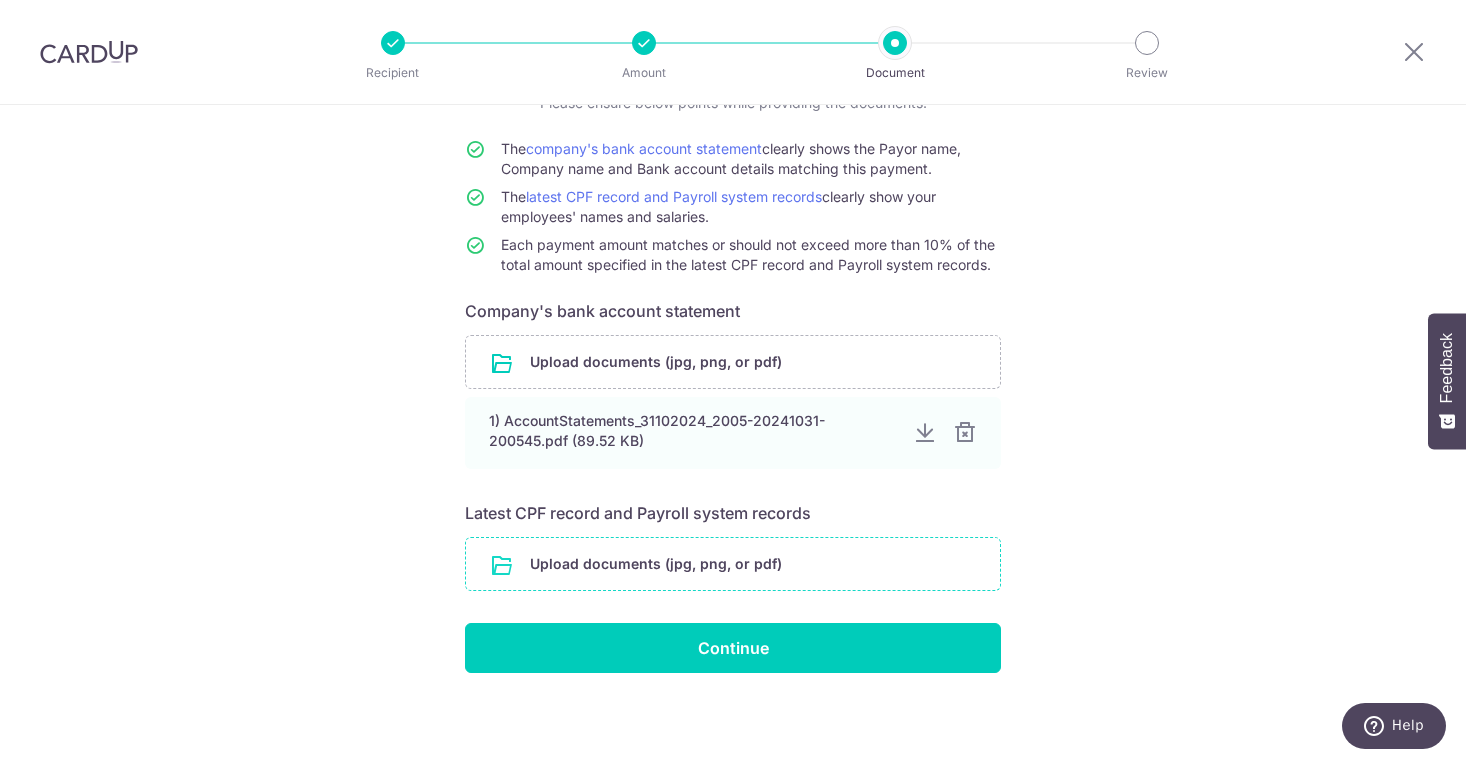 scroll, scrollTop: 165, scrollLeft: 0, axis: vertical 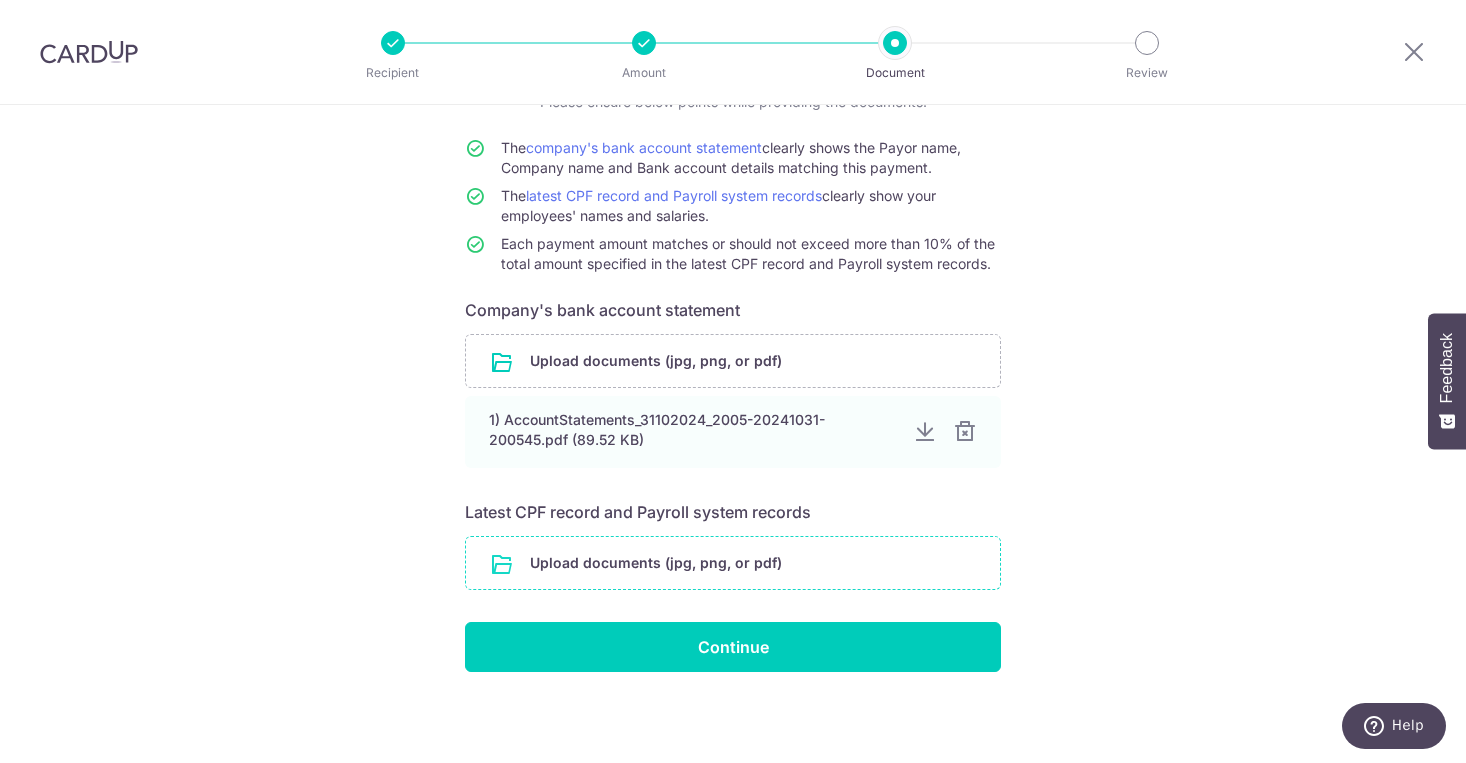 click at bounding box center [733, 563] 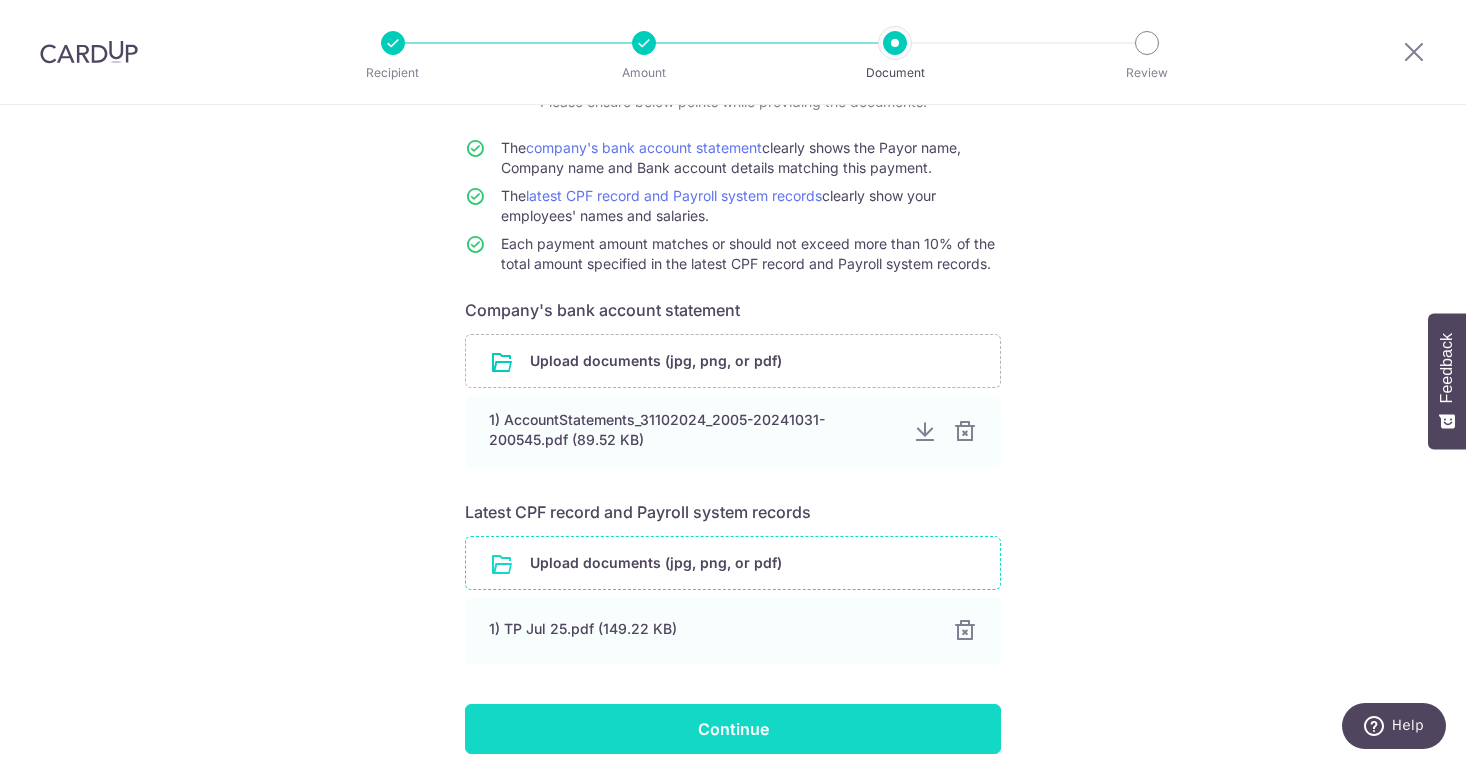 click on "Continue" at bounding box center [733, 729] 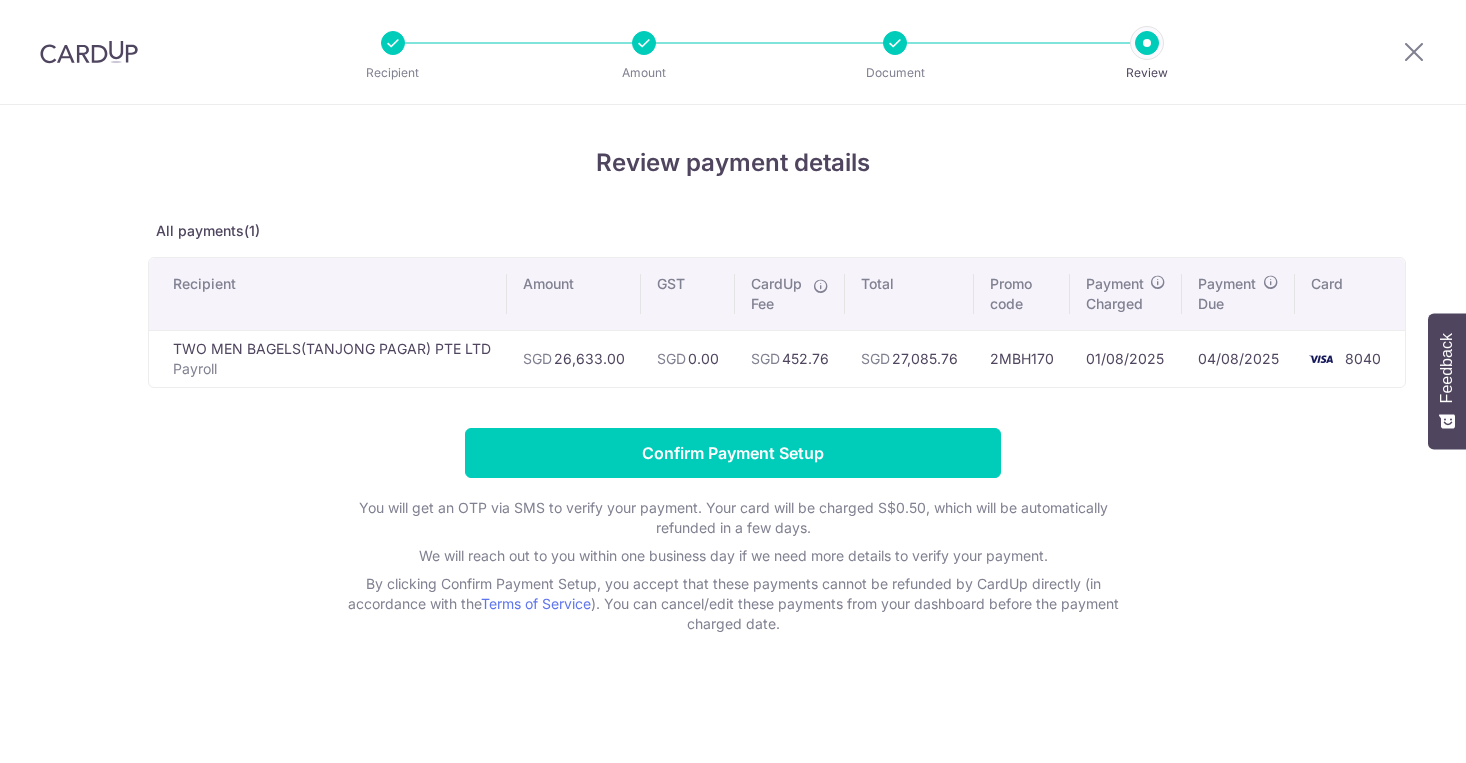 scroll, scrollTop: 0, scrollLeft: 0, axis: both 